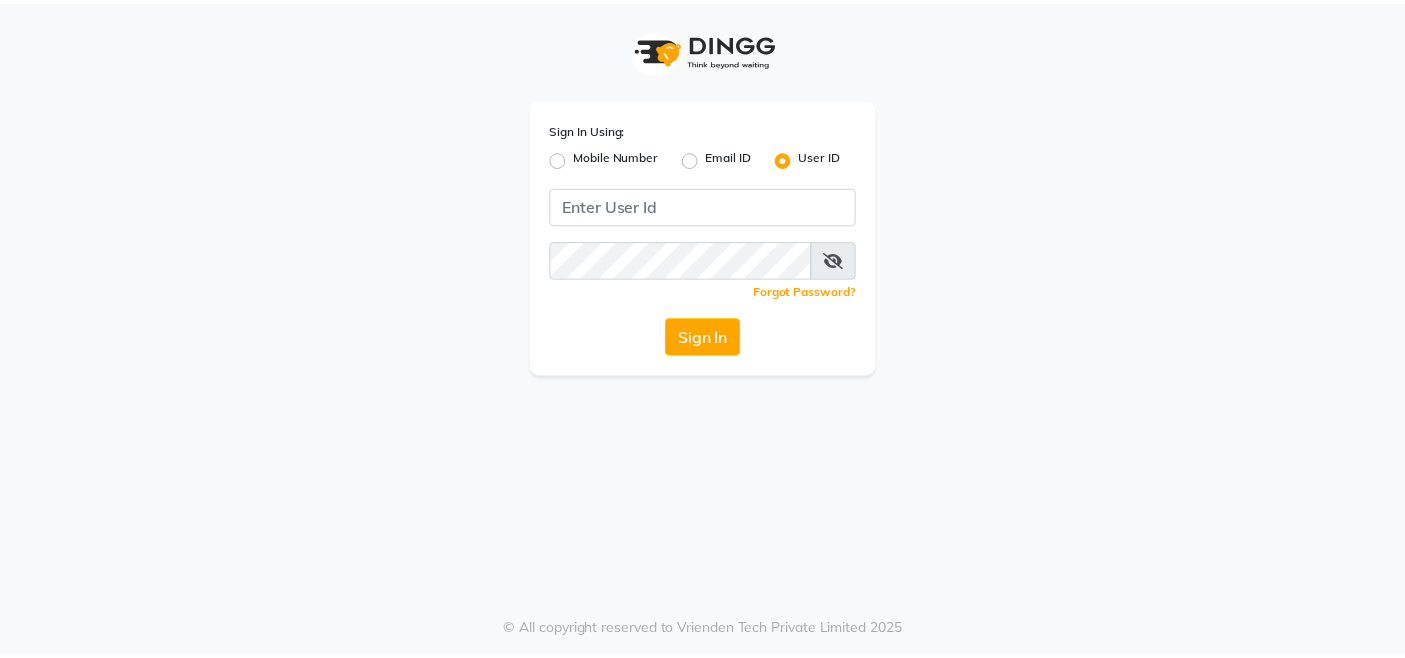 scroll, scrollTop: 0, scrollLeft: 0, axis: both 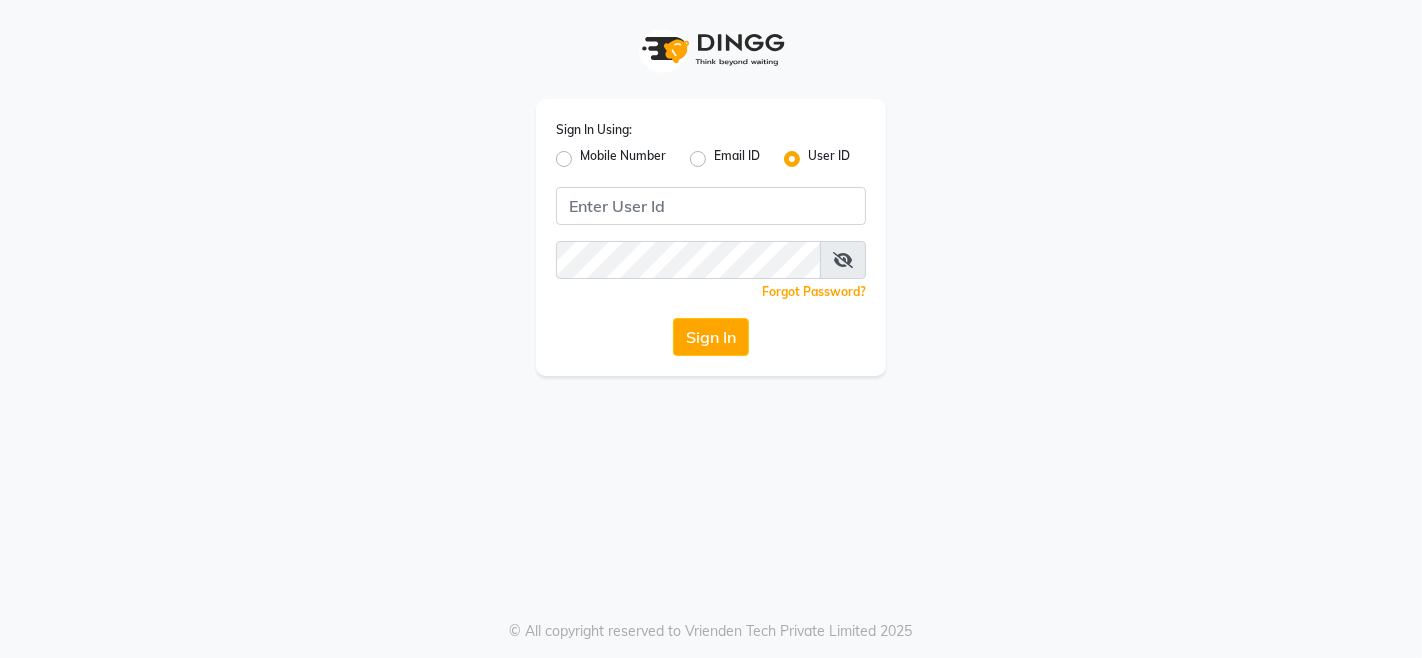 click on "Mobile Number" 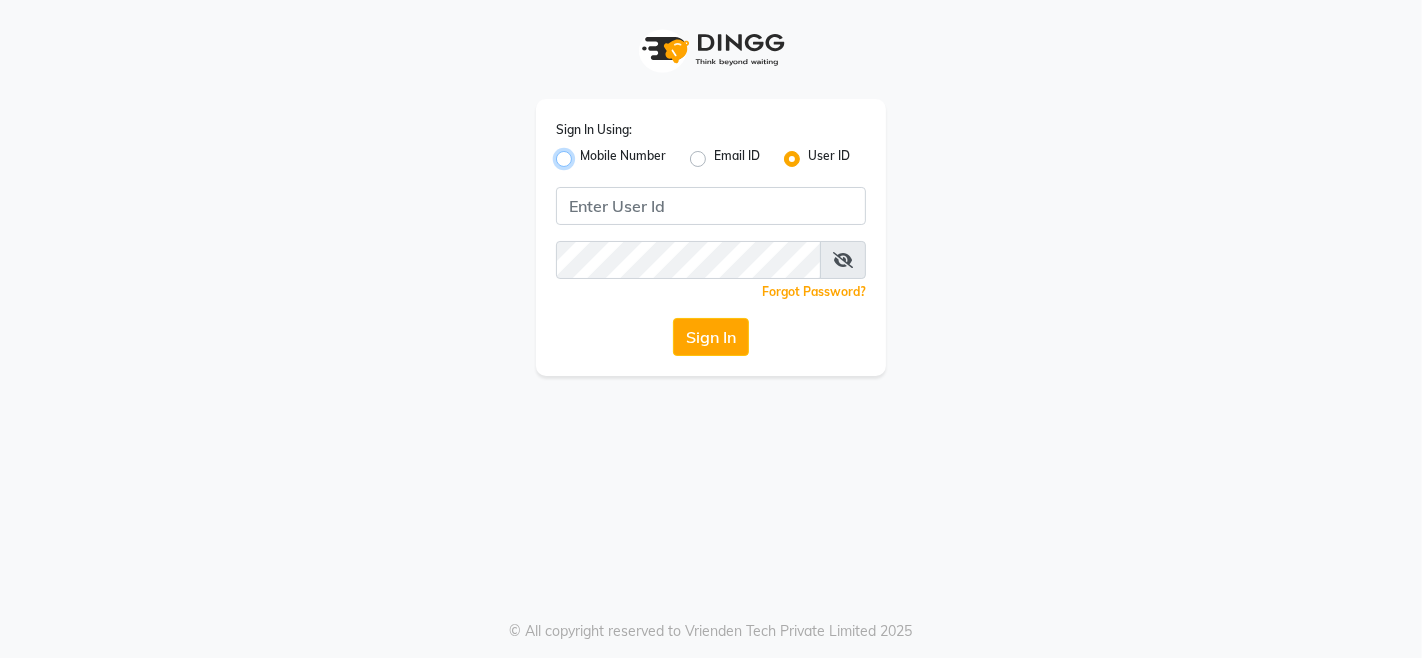 click on "Mobile Number" at bounding box center (586, 153) 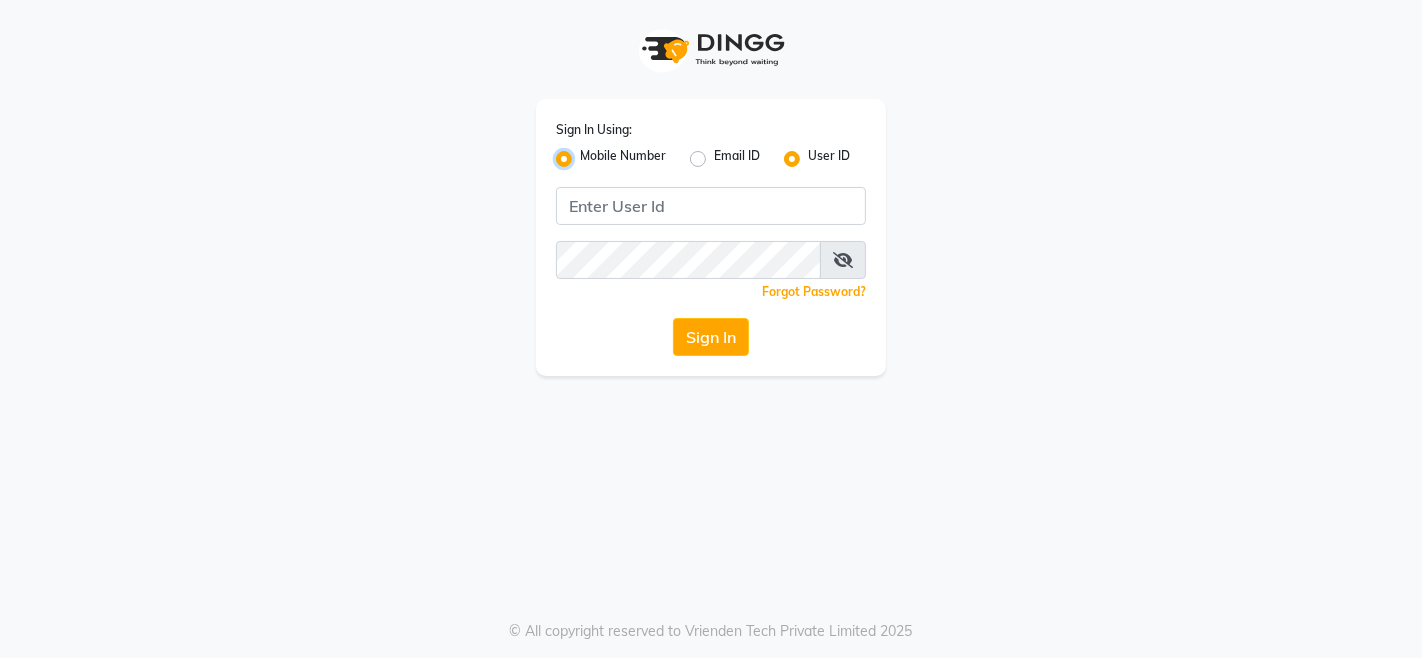 radio on "false" 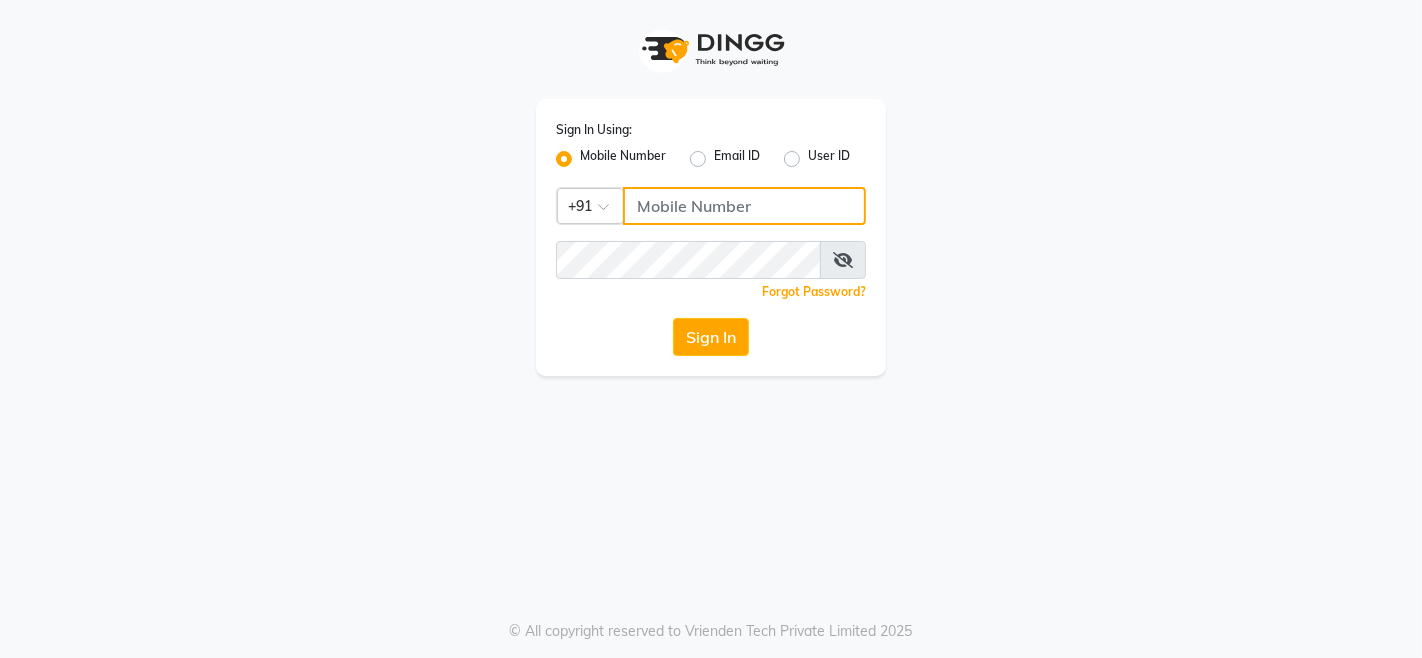 click 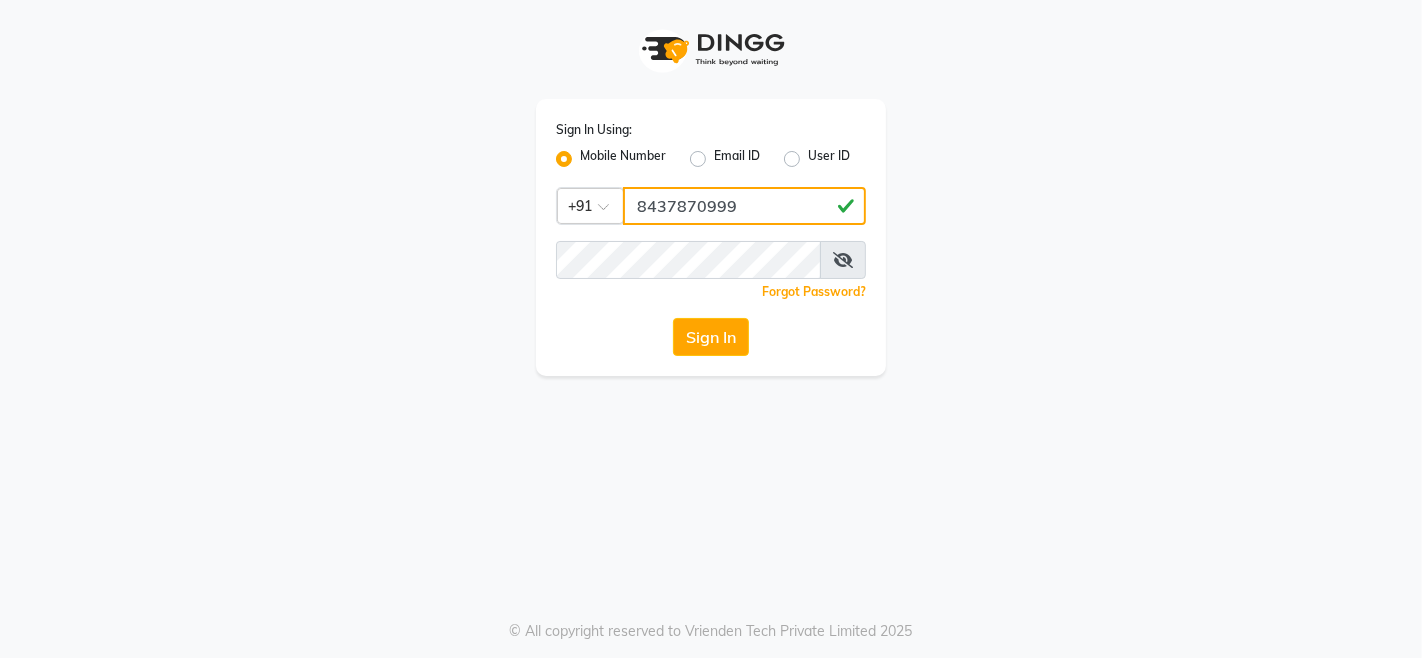 click on "8437870999" 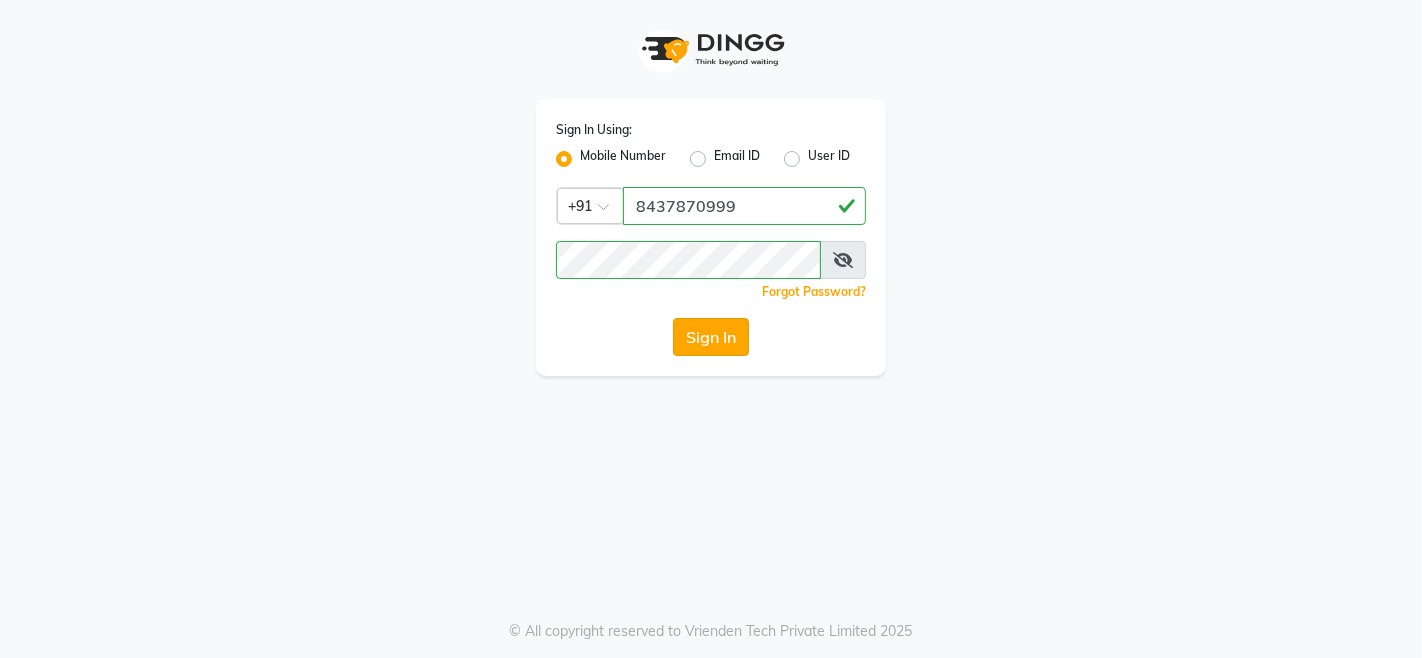 click on "Sign In" 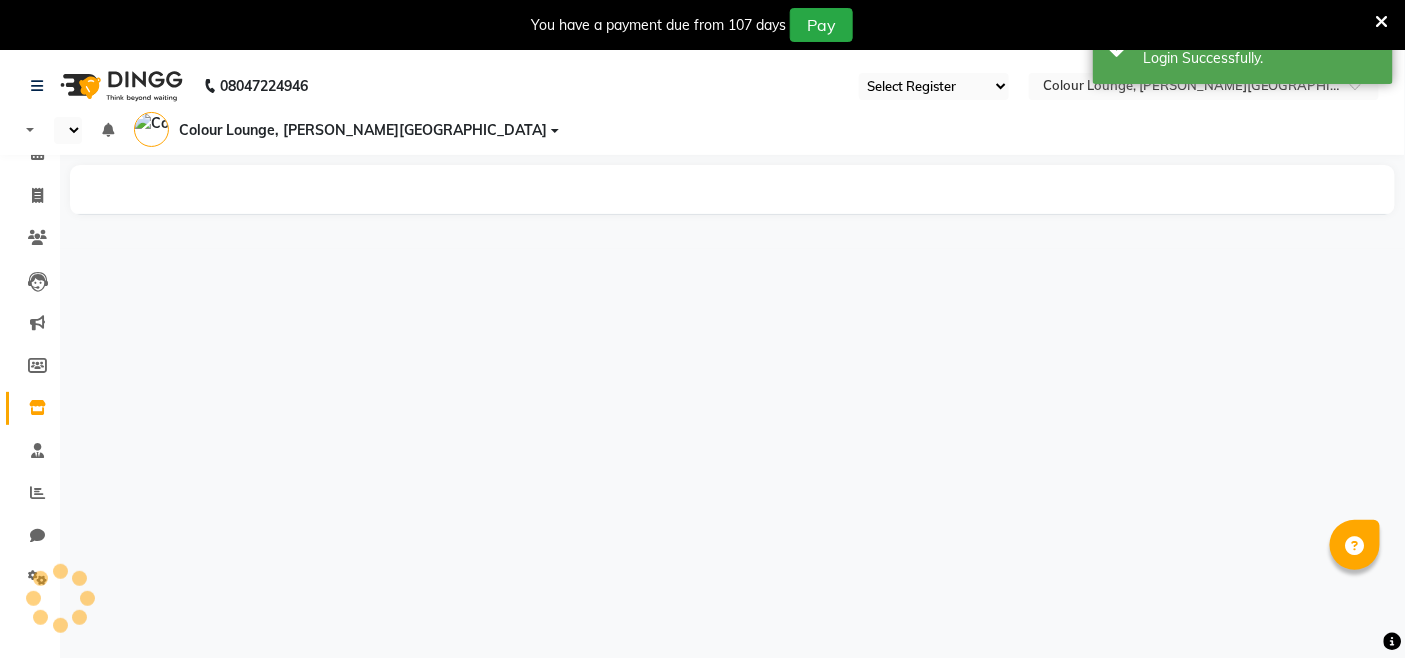 select on "67" 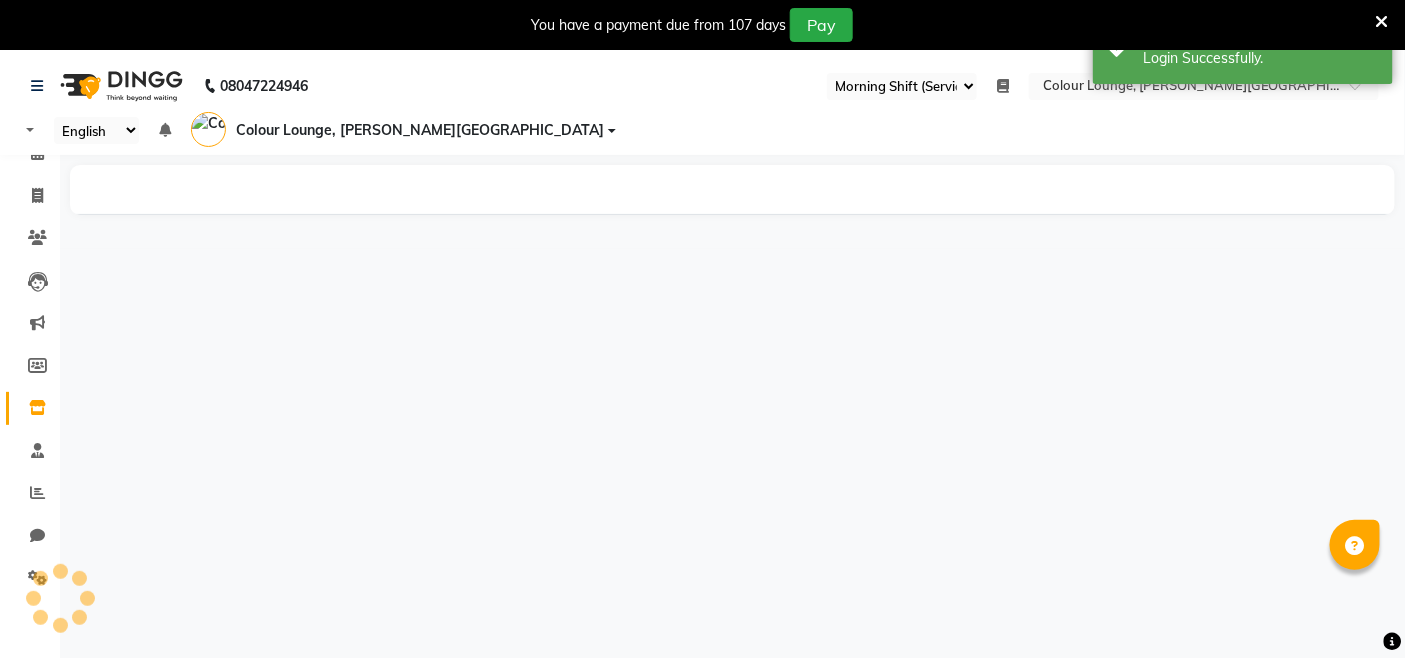 select on "en" 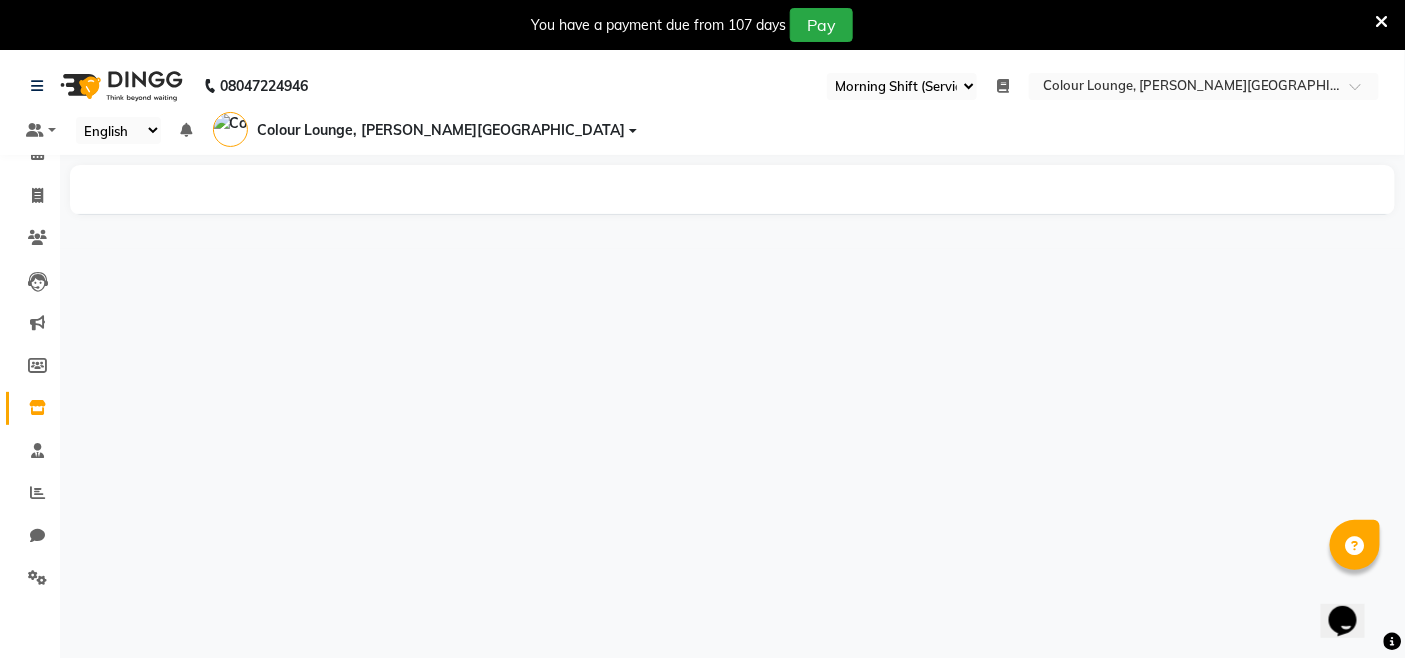 scroll, scrollTop: 0, scrollLeft: 0, axis: both 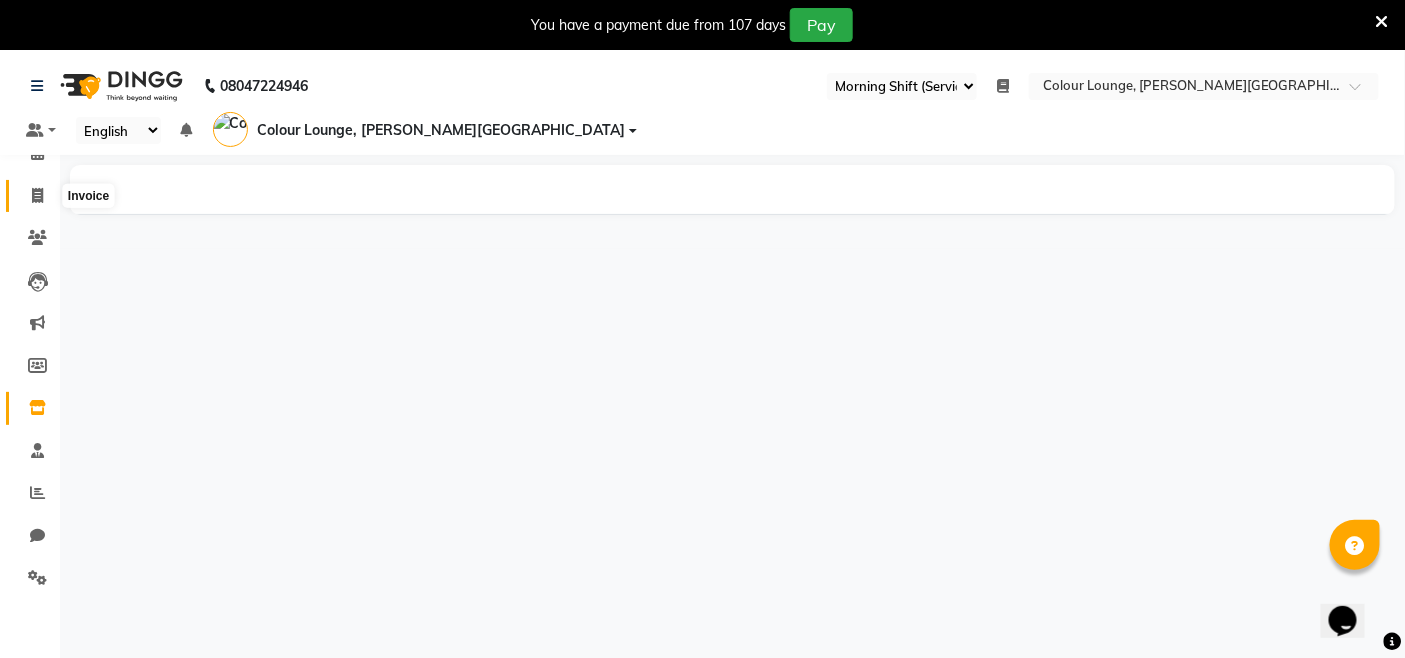 click 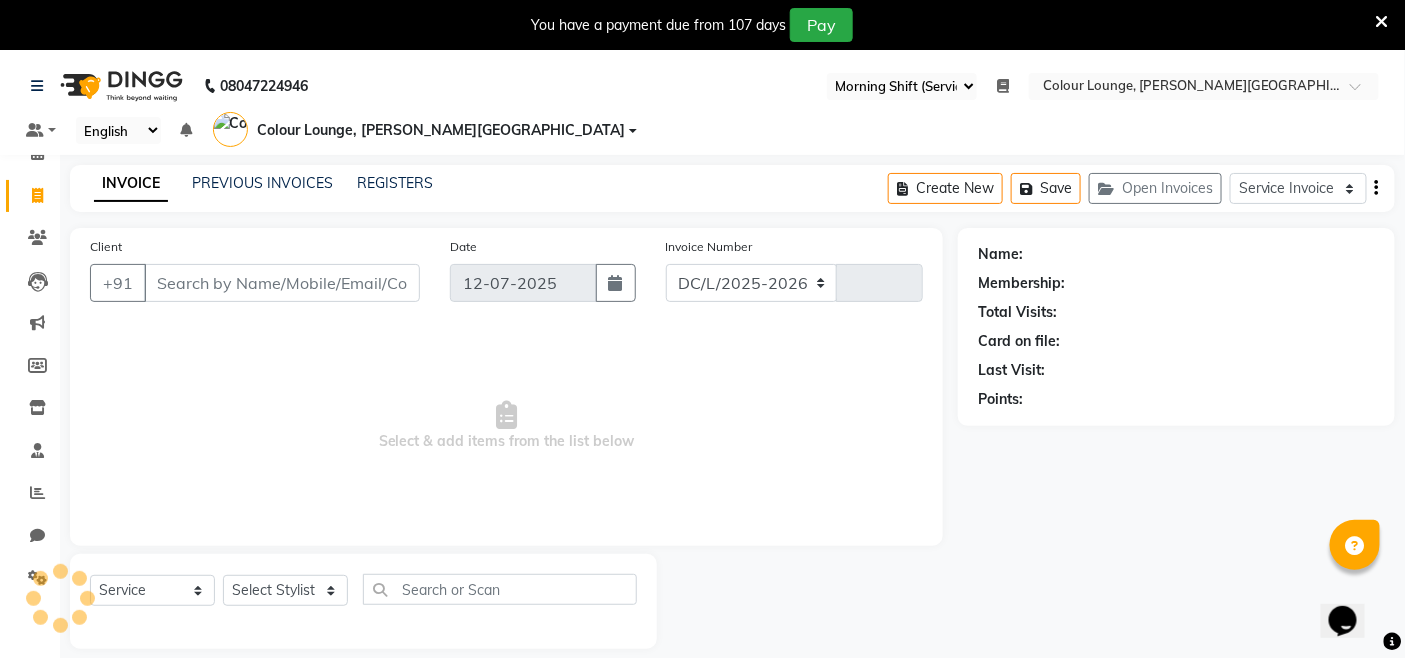 select on "8011" 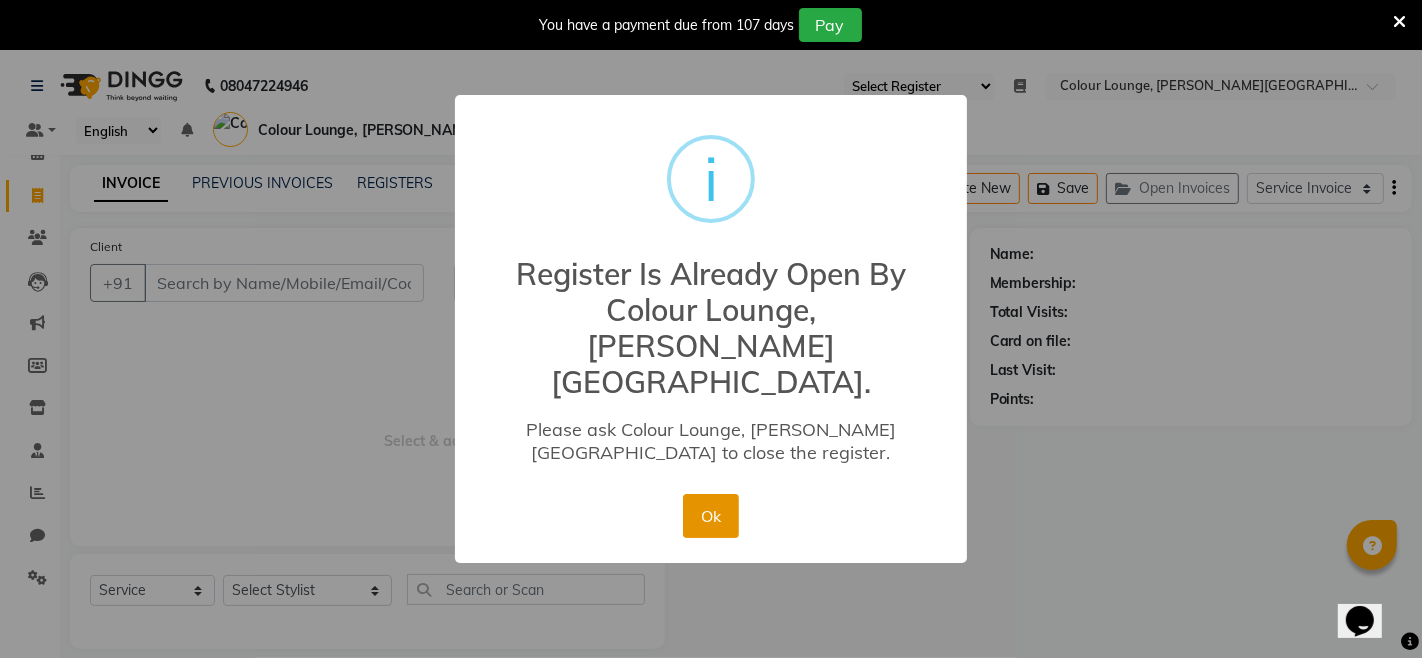 click on "Ok" at bounding box center (710, 516) 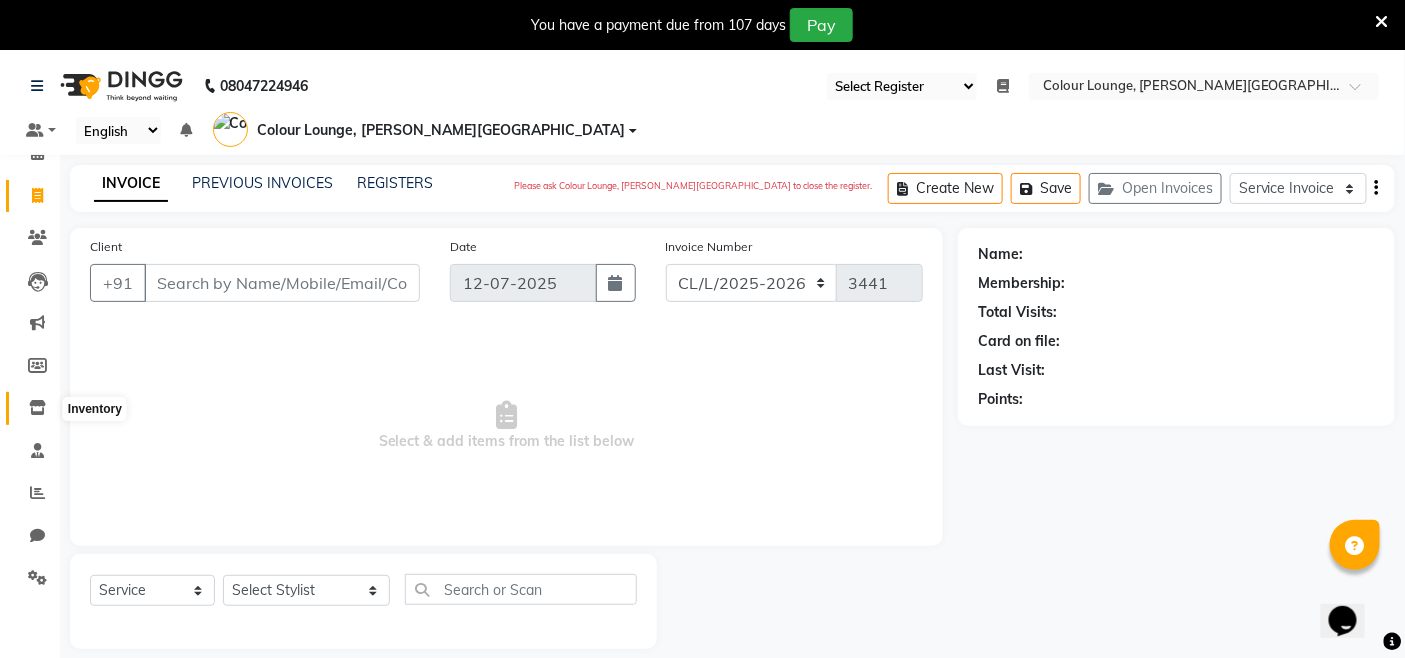 click 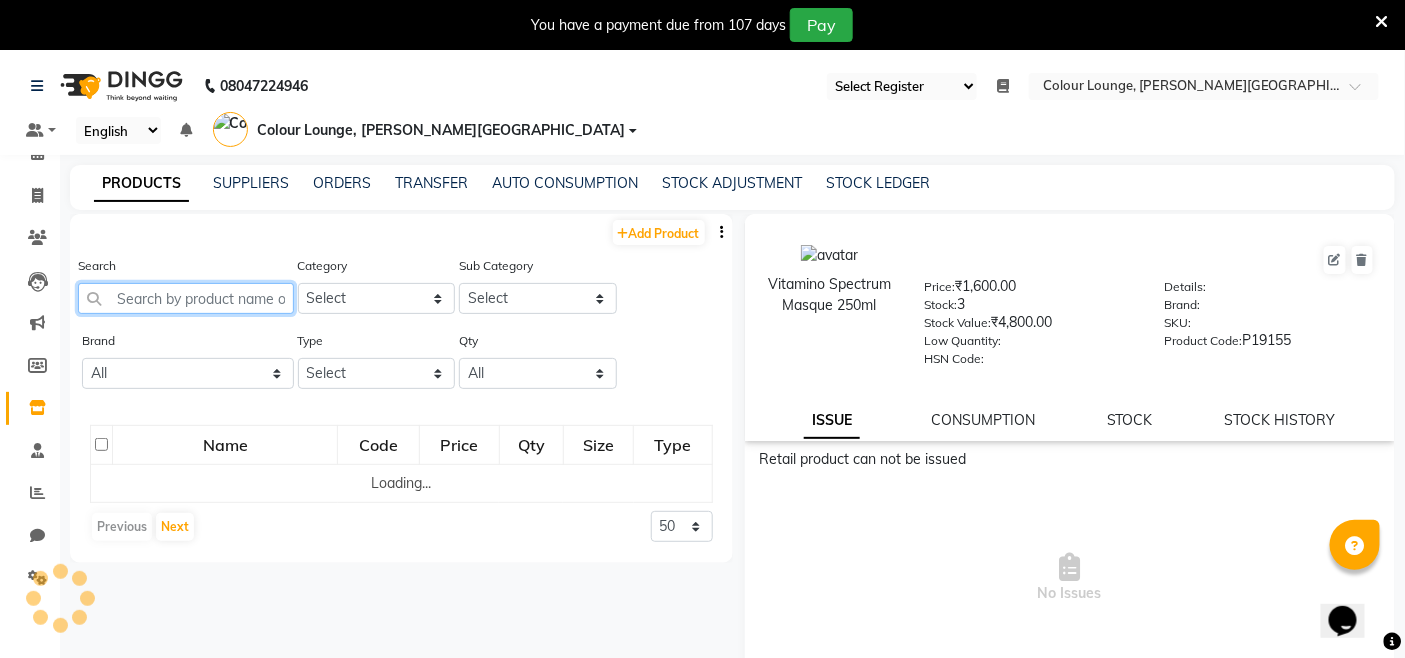 click 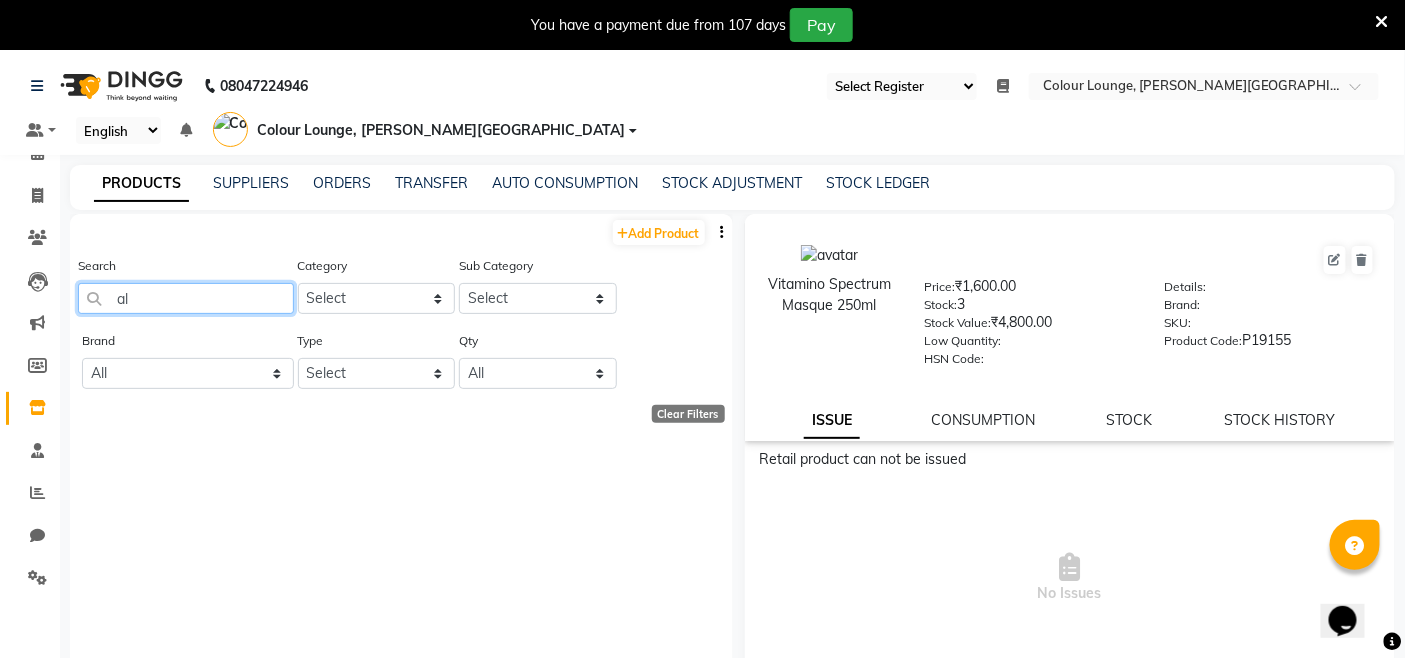type on "a" 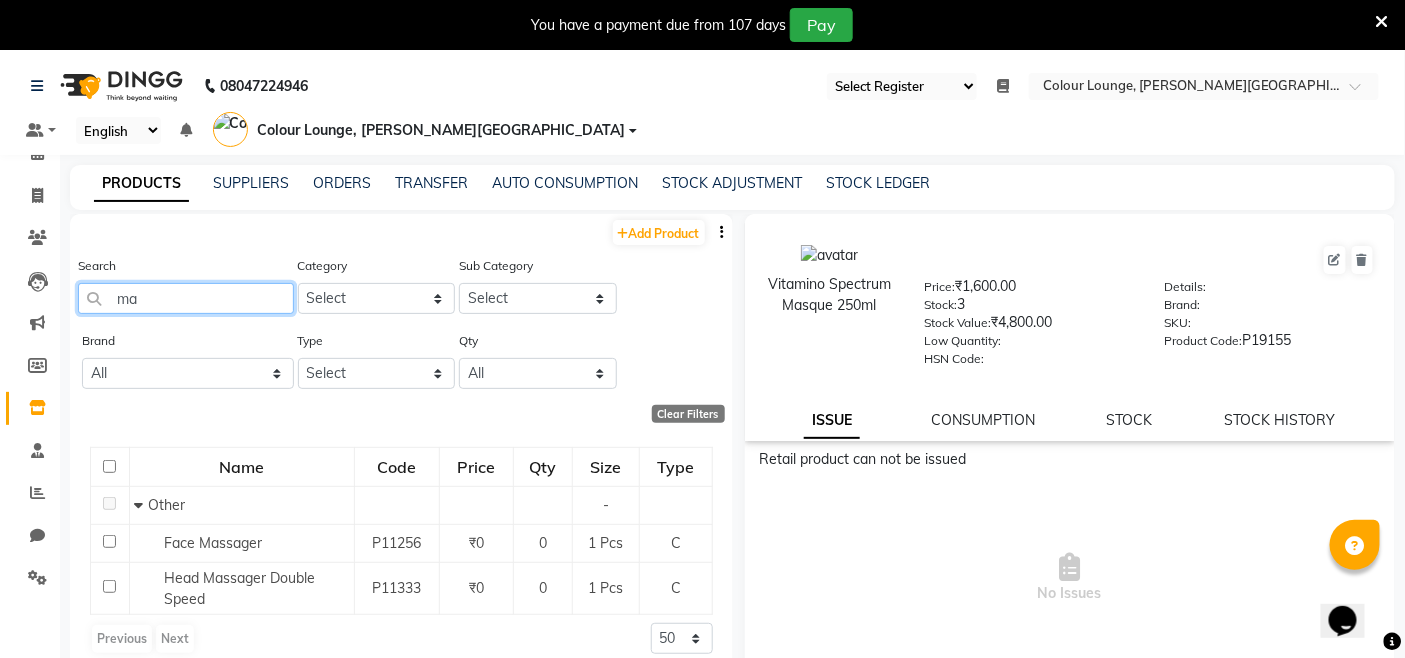 type on "m" 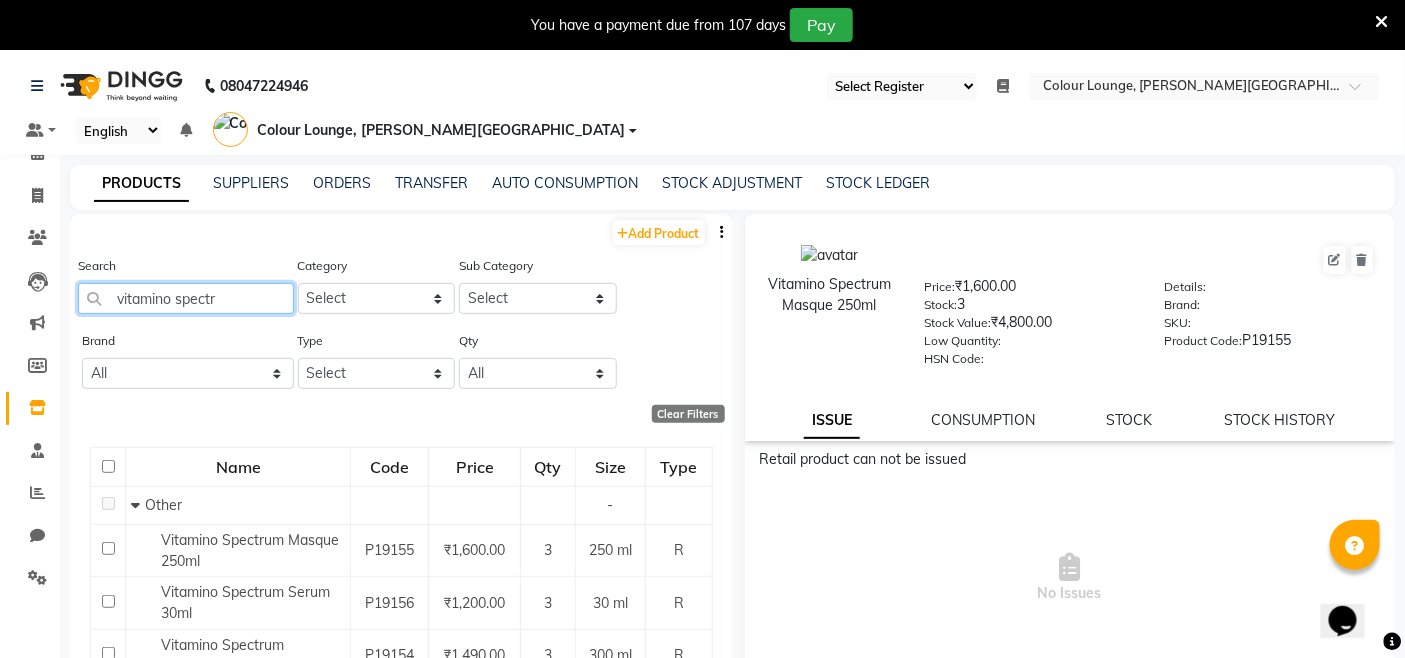 type on "vitamino spectr" 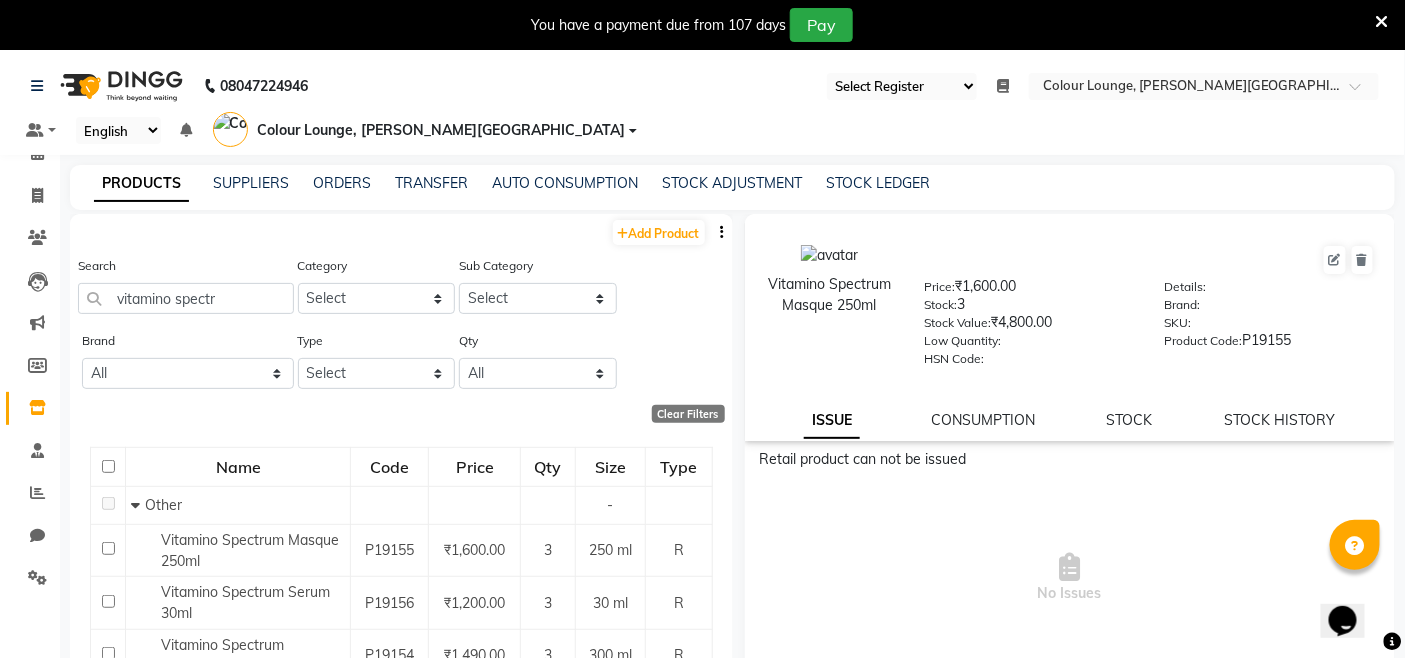 type 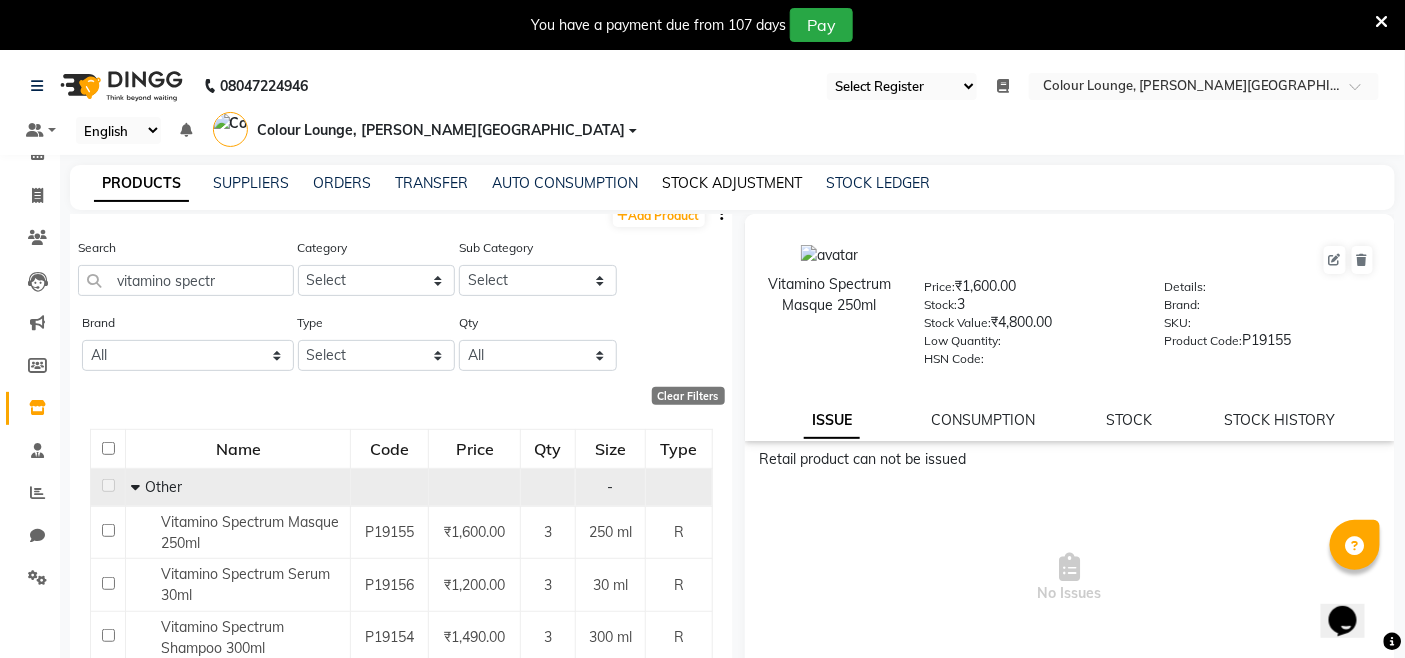 scroll, scrollTop: 24, scrollLeft: 0, axis: vertical 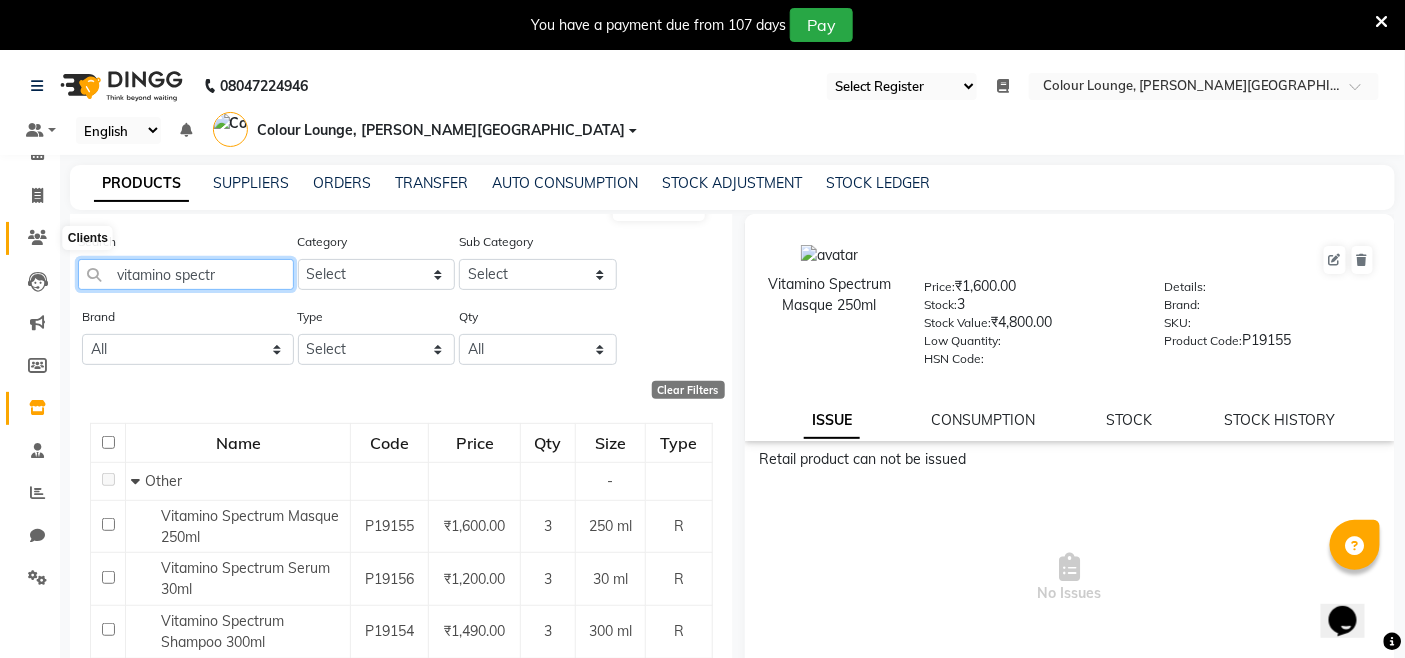 drag, startPoint x: 216, startPoint y: 241, endPoint x: 45, endPoint y: 241, distance: 171 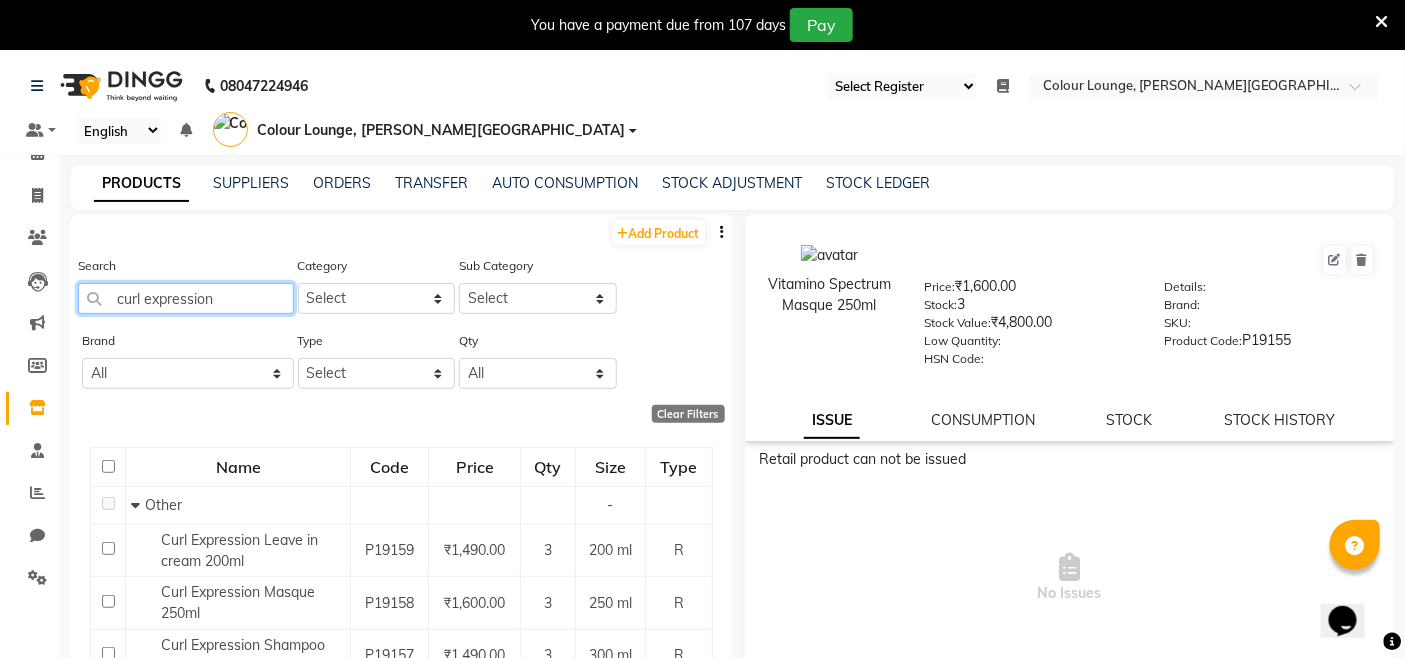 scroll, scrollTop: 24, scrollLeft: 0, axis: vertical 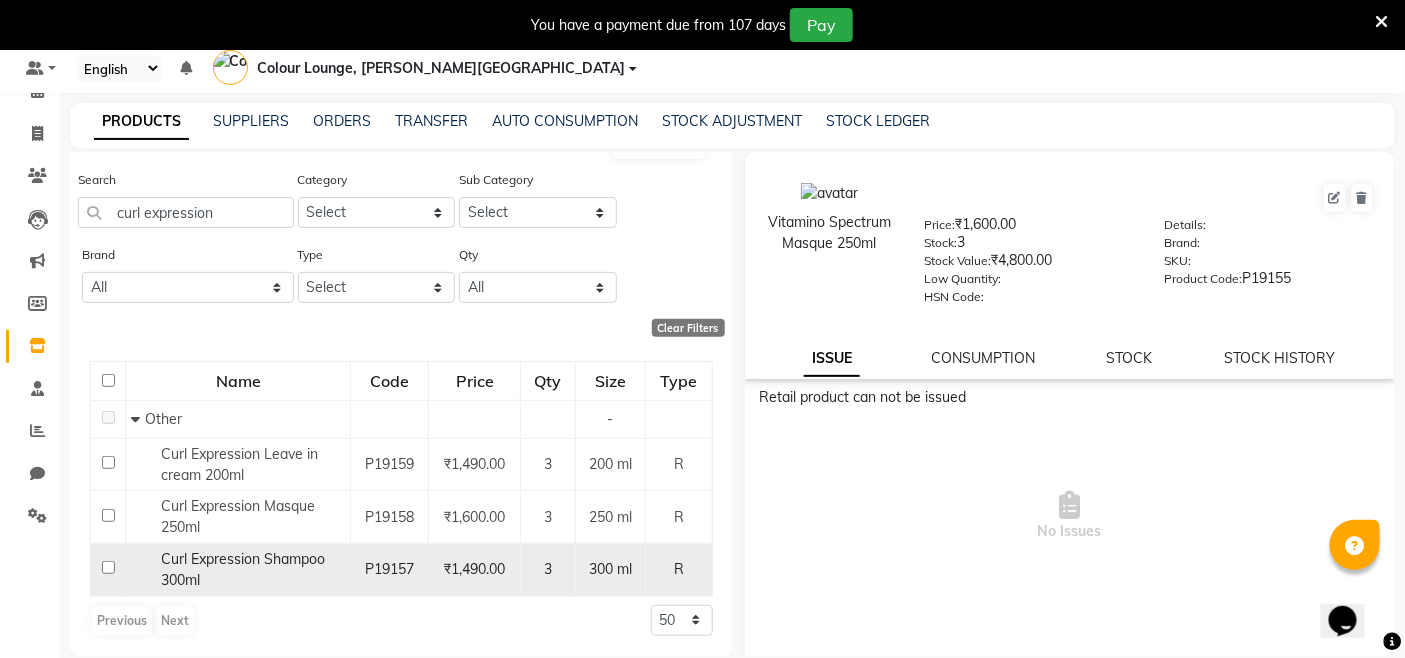 click on "Curl Expression Shampoo 300ml" 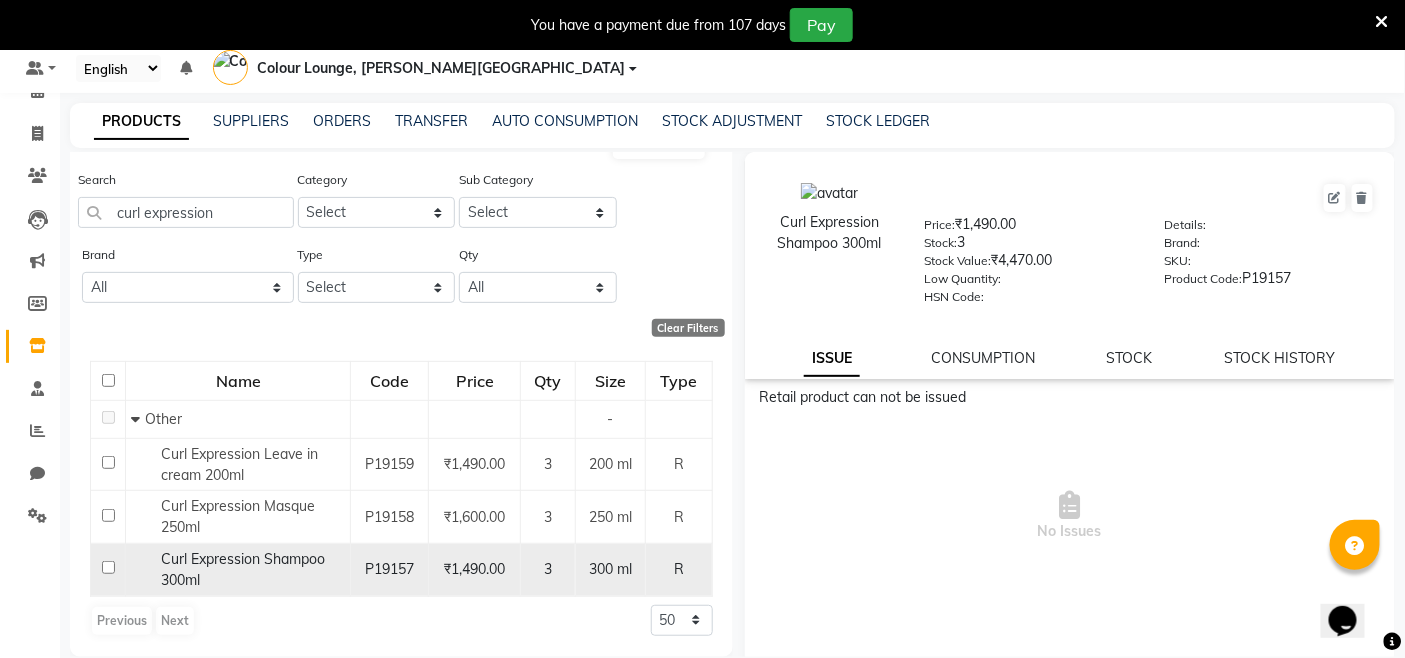 click on "Curl Expression Shampoo 300ml" 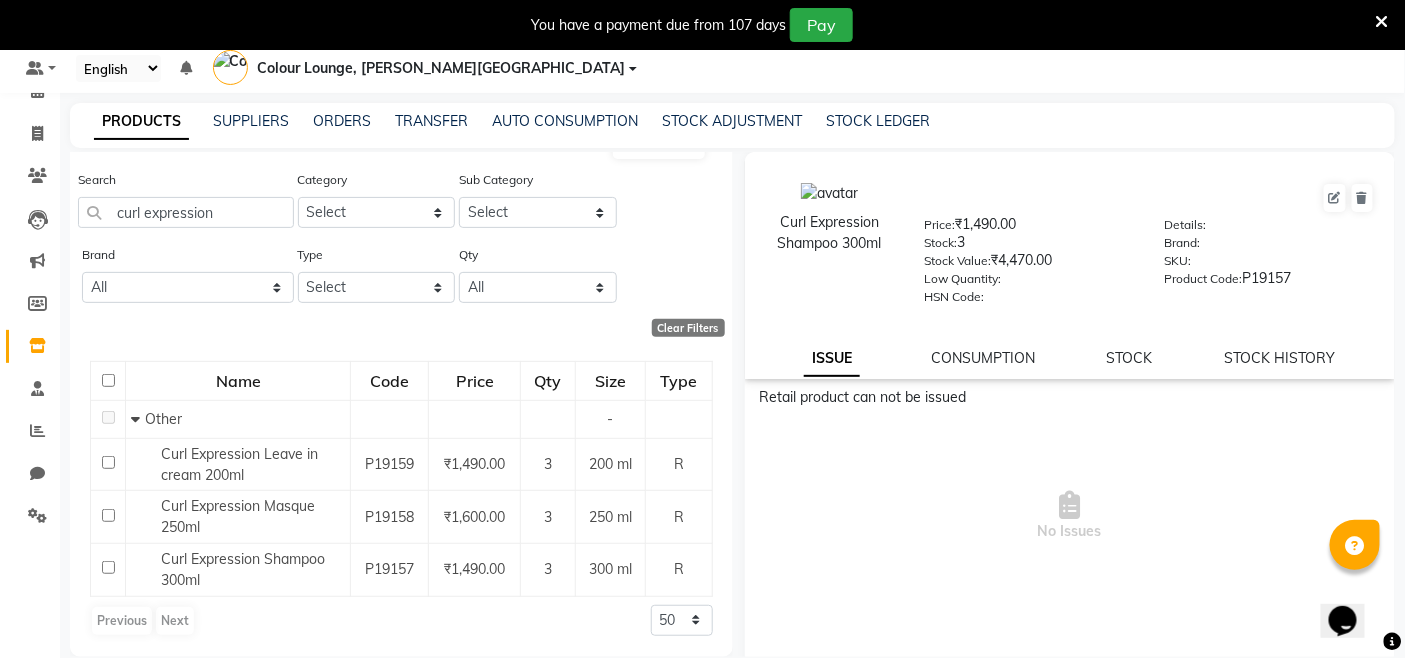 drag, startPoint x: 771, startPoint y: 196, endPoint x: 882, endPoint y: 215, distance: 112.61439 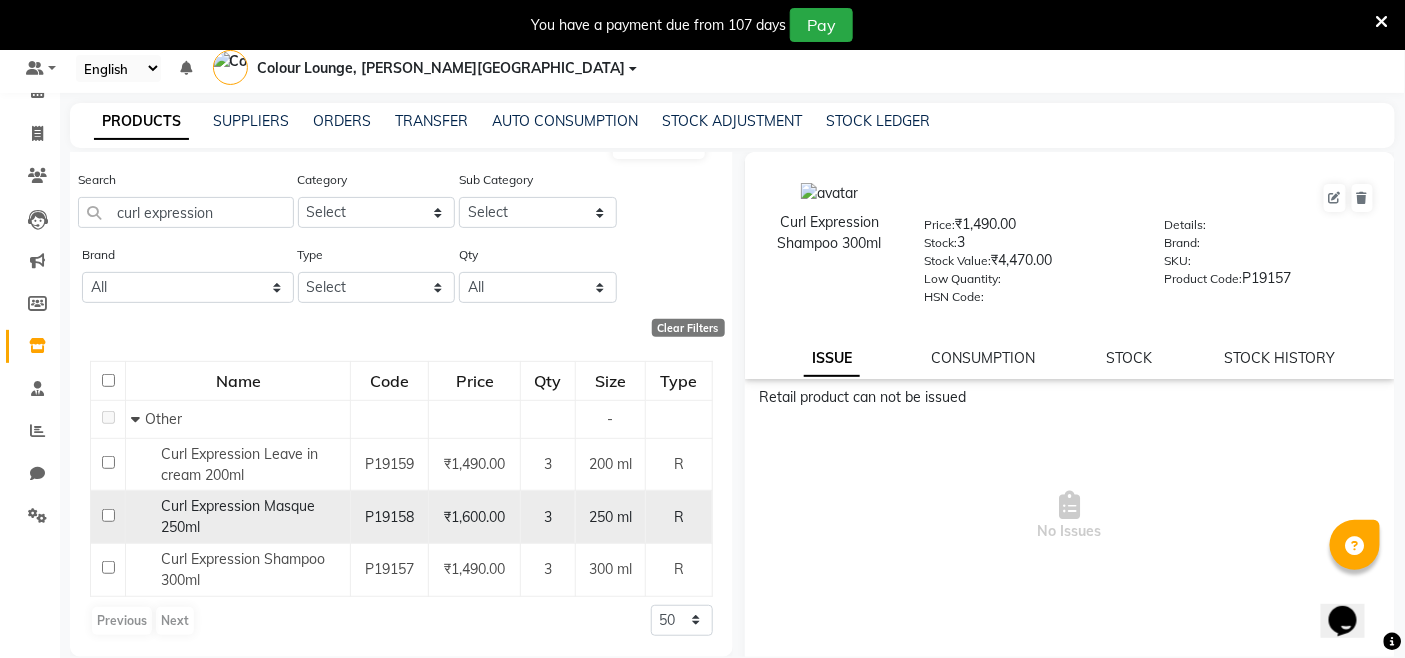 click on "Curl Expression Masque 250ml" 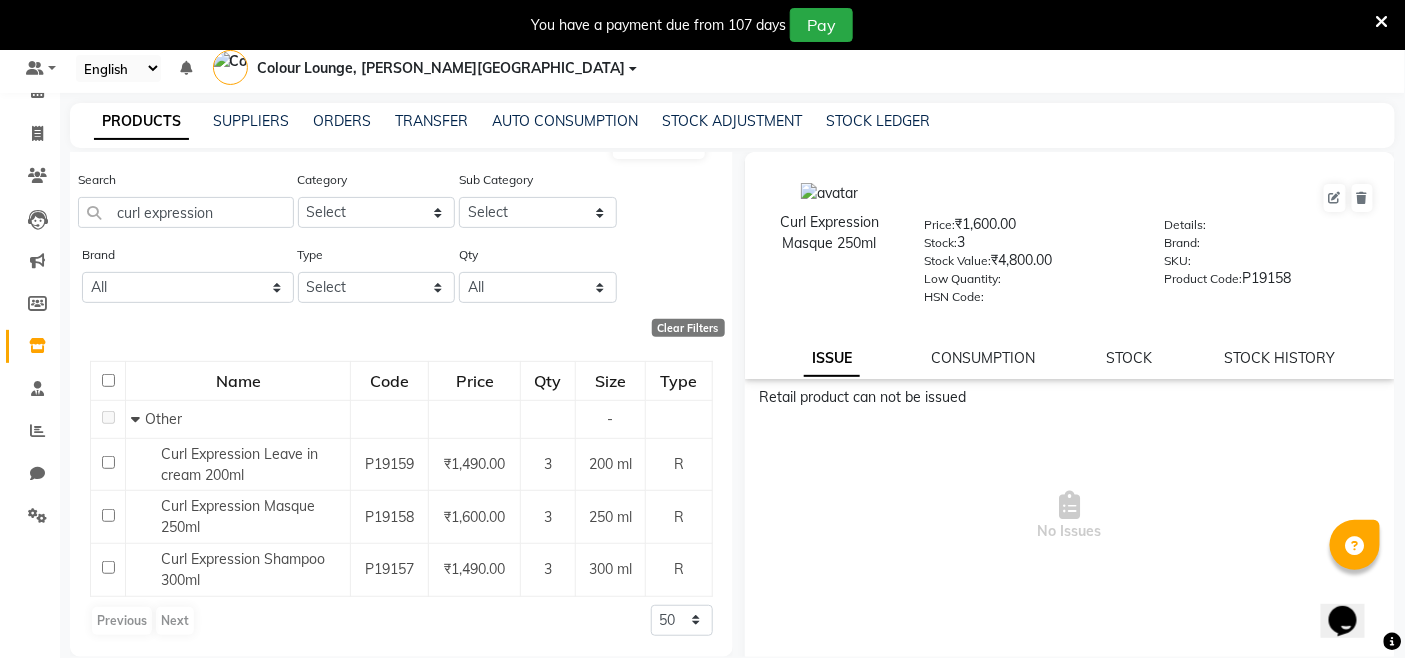 drag, startPoint x: 776, startPoint y: 194, endPoint x: 880, endPoint y: 215, distance: 106.09901 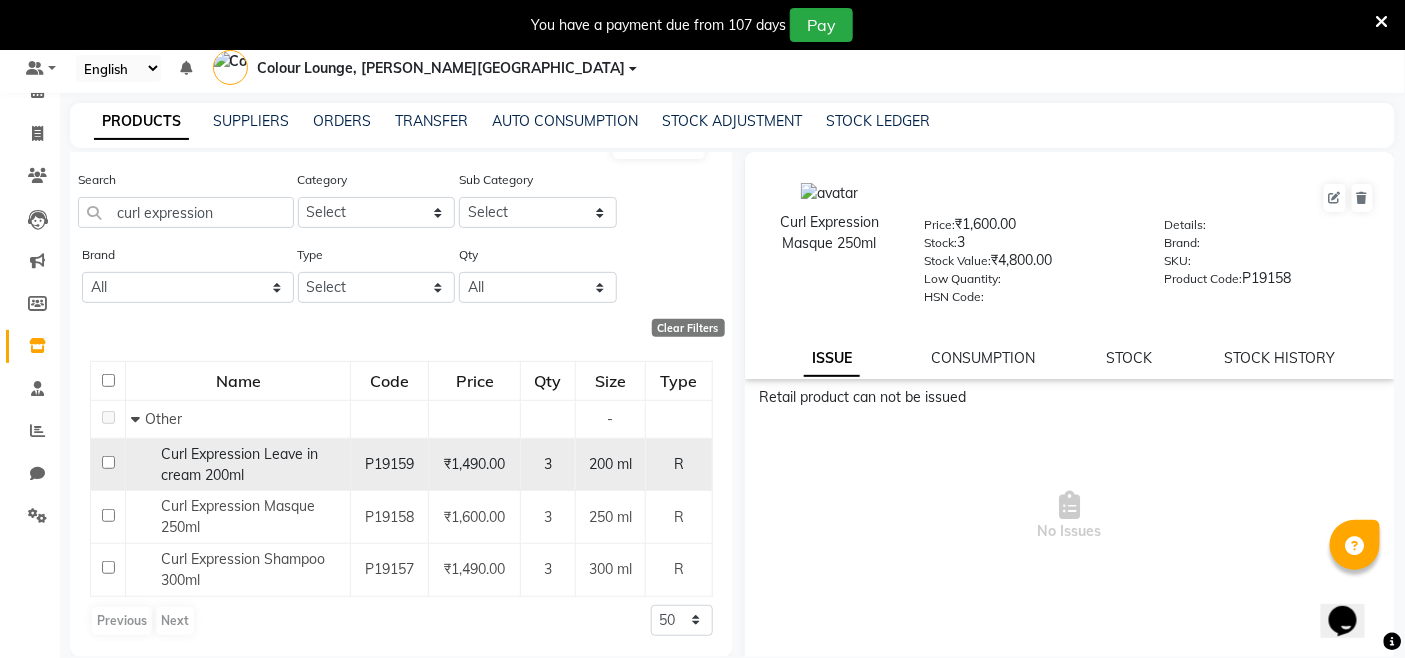 click on "Curl Expression Leave in cream 200ml" 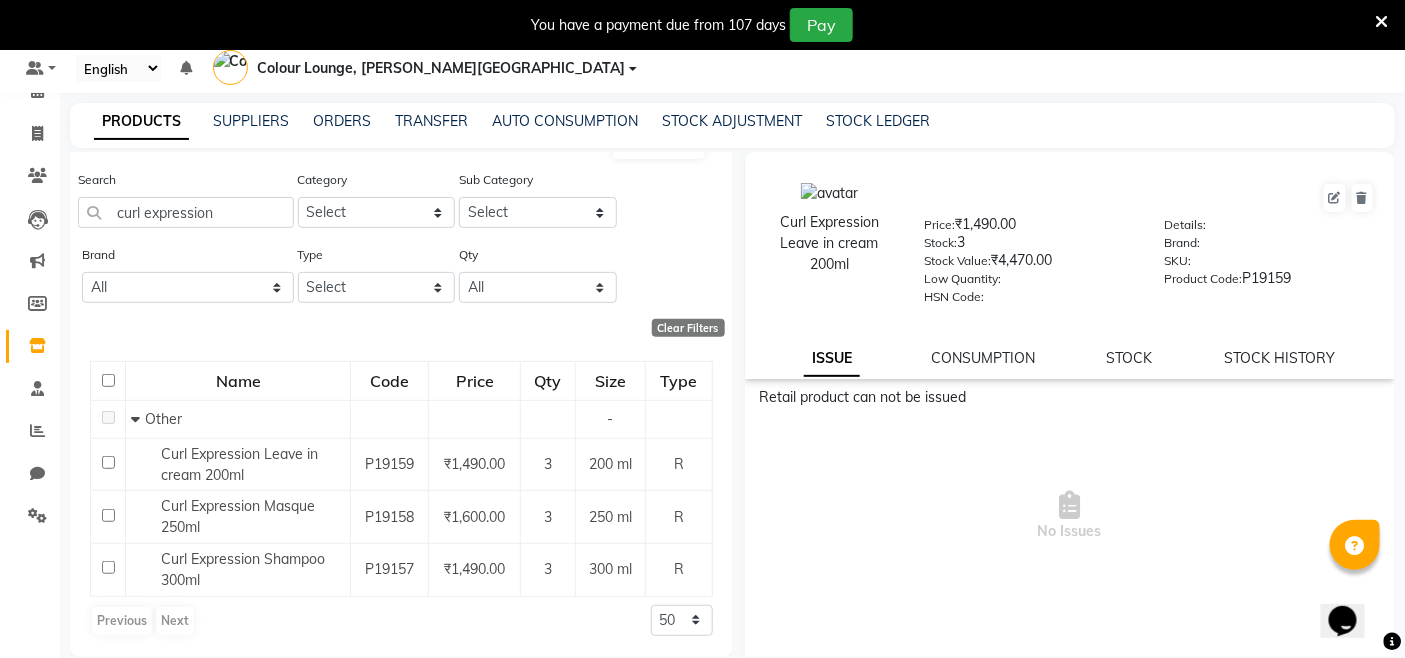 drag, startPoint x: 772, startPoint y: 188, endPoint x: 870, endPoint y: 230, distance: 106.62083 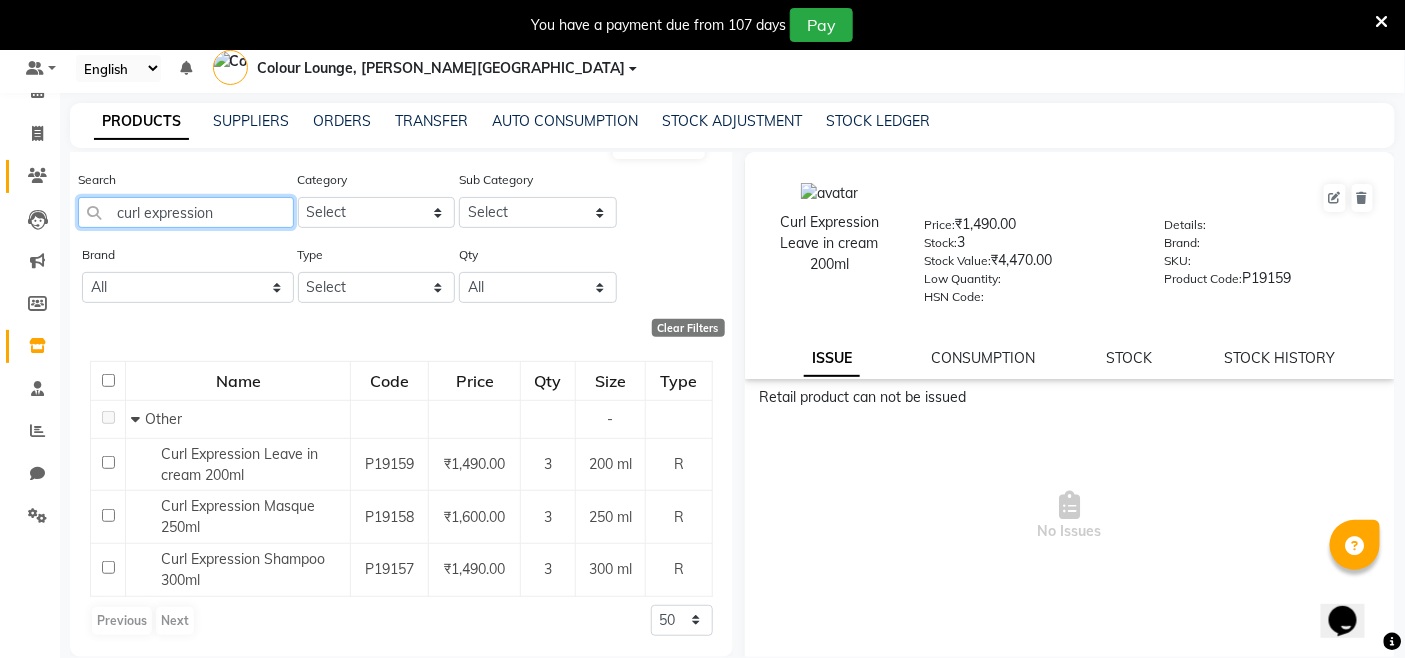 drag, startPoint x: 240, startPoint y: 184, endPoint x: 52, endPoint y: 184, distance: 188 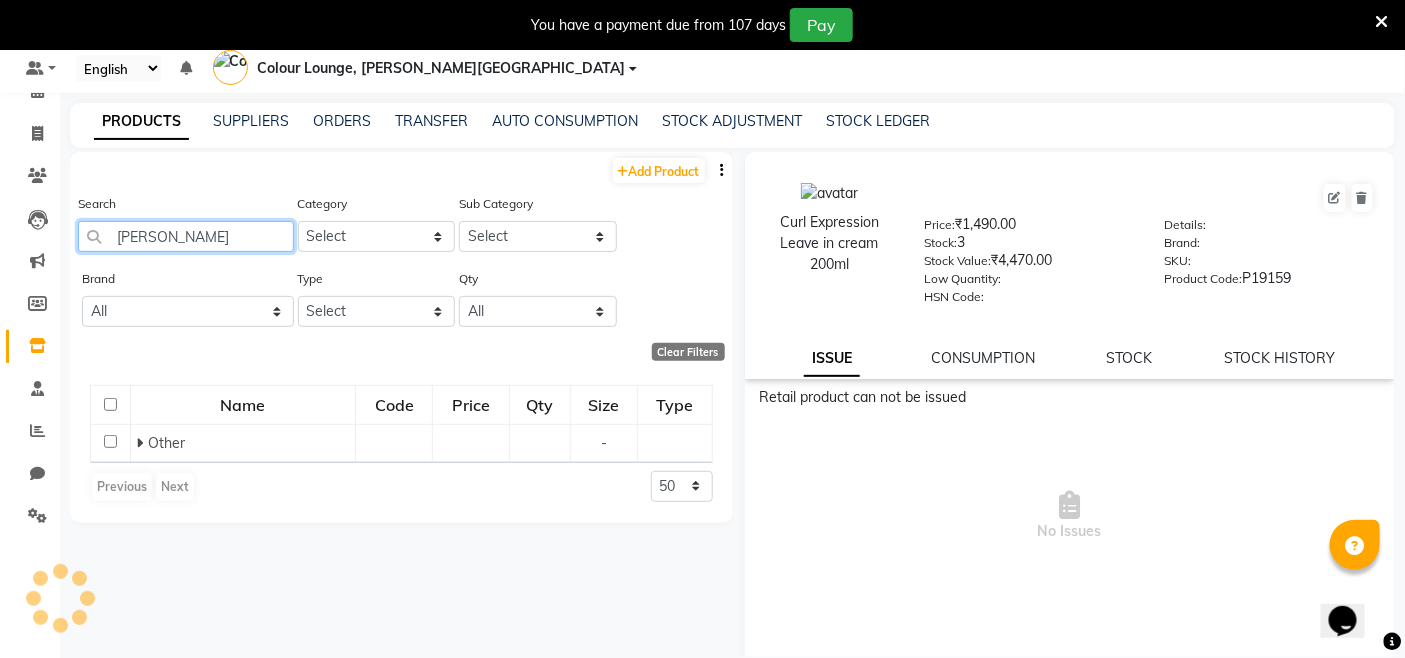 scroll, scrollTop: 0, scrollLeft: 0, axis: both 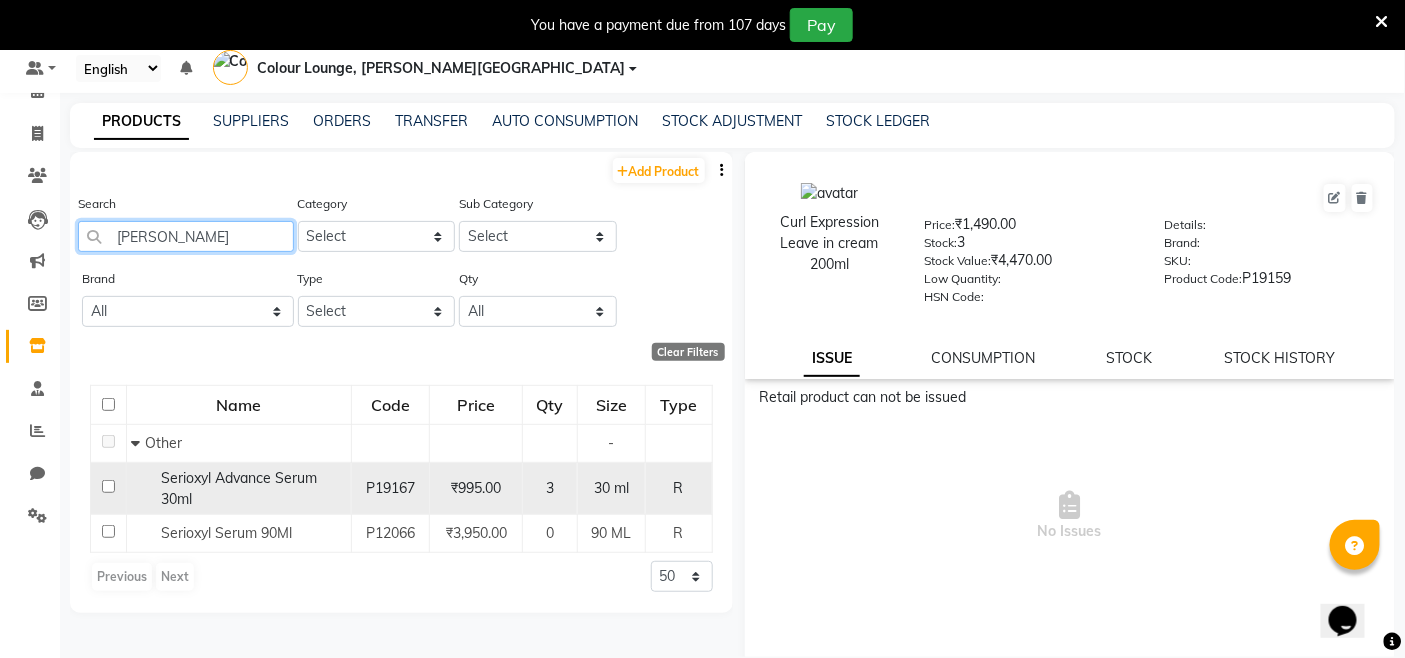 type on "[PERSON_NAME]" 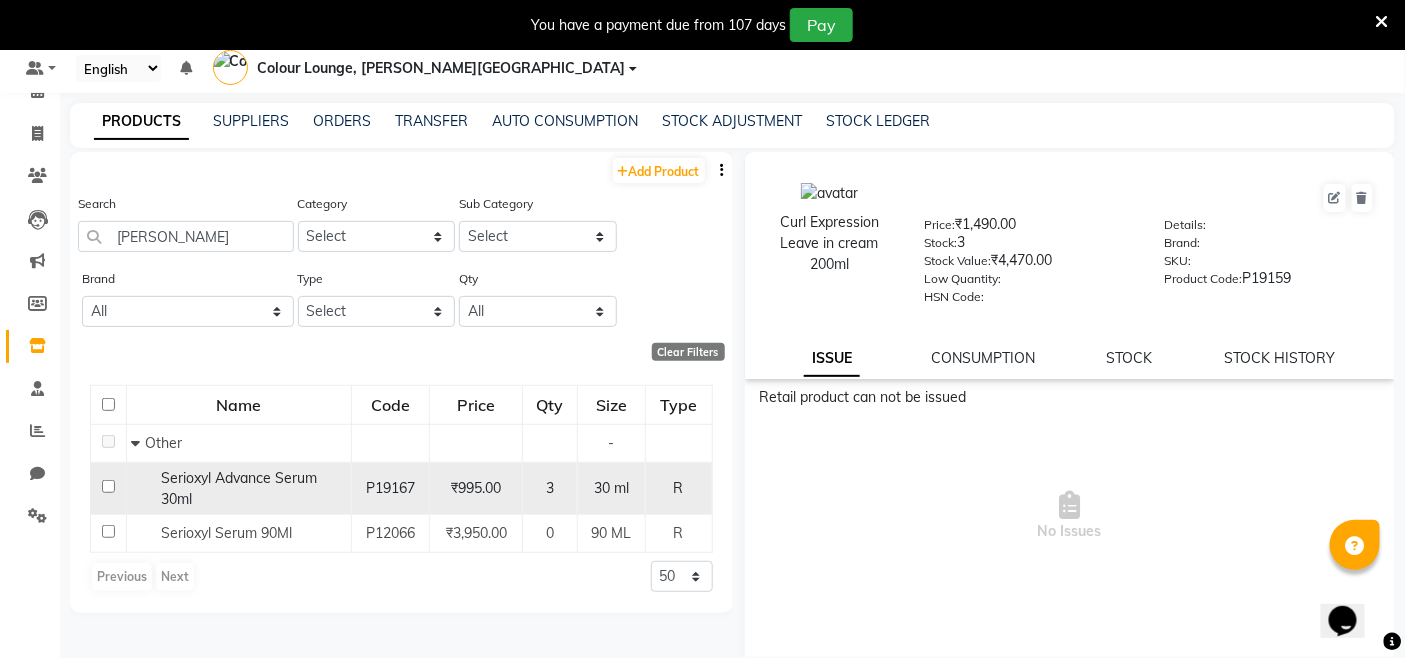 click on "Serioxyl Advance Serum 30ml" 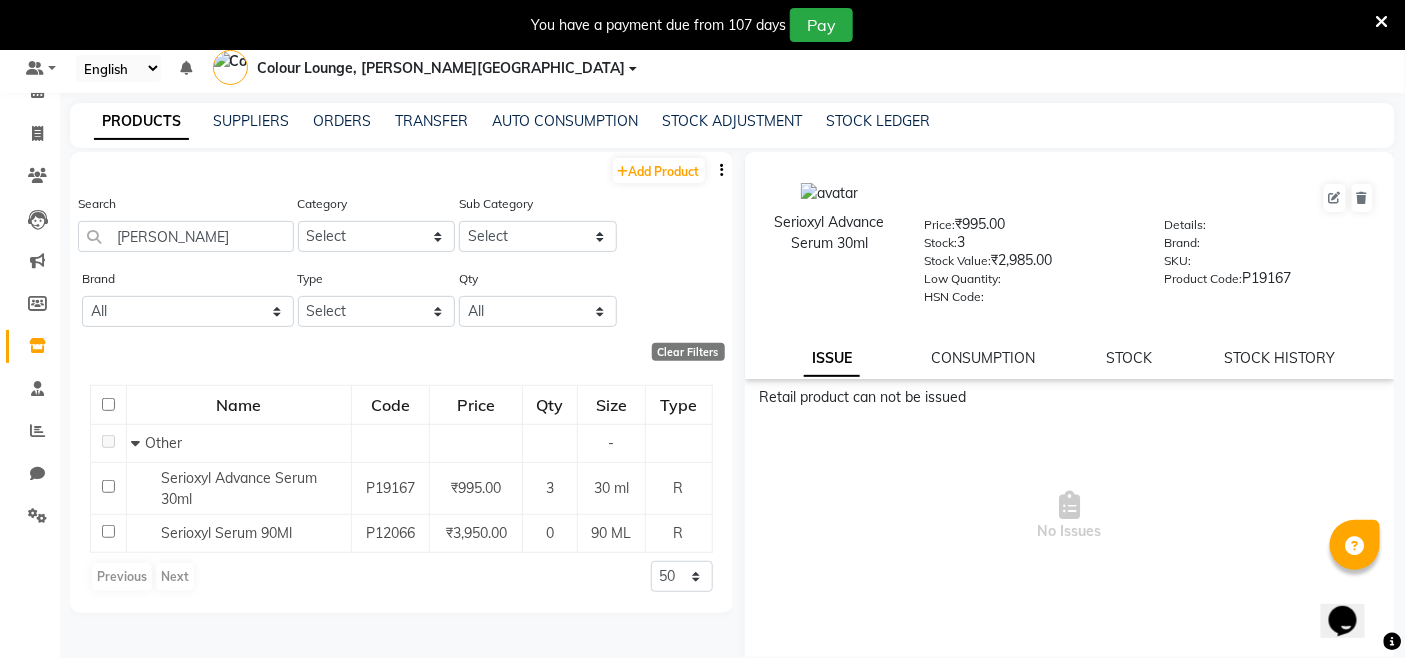 drag, startPoint x: 768, startPoint y: 186, endPoint x: 884, endPoint y: 221, distance: 121.16518 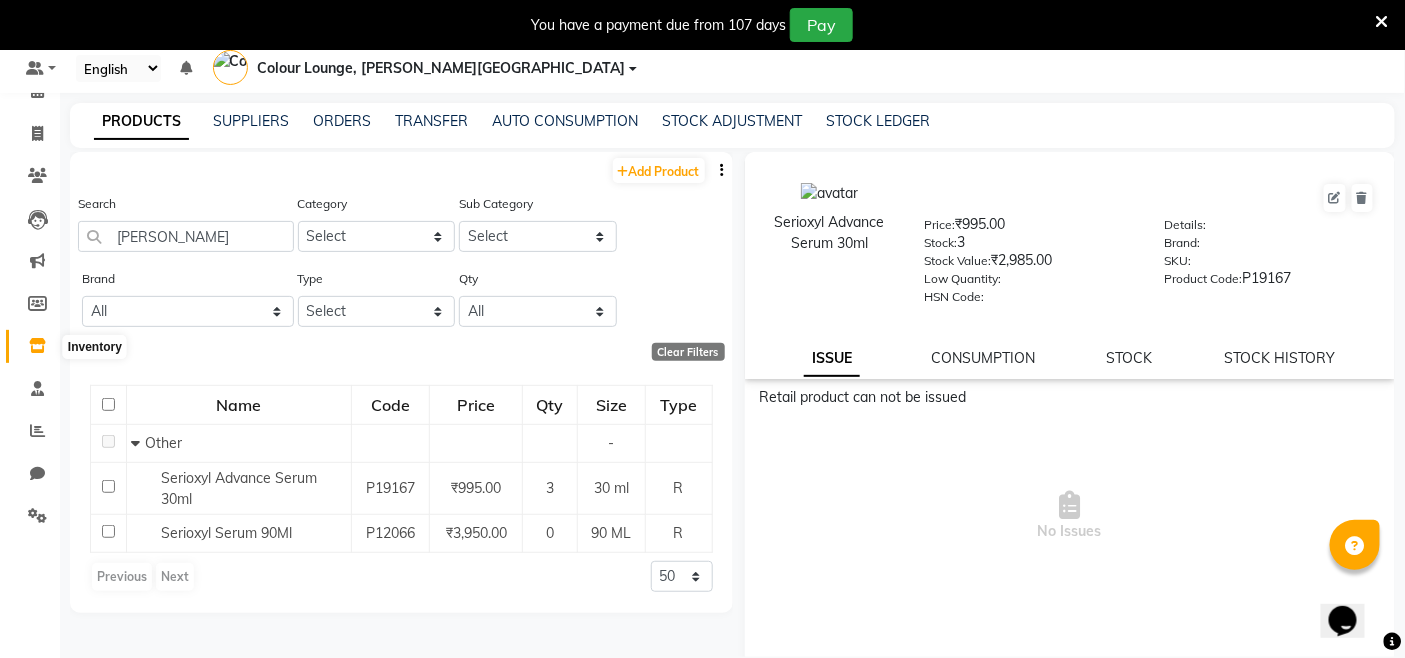 click 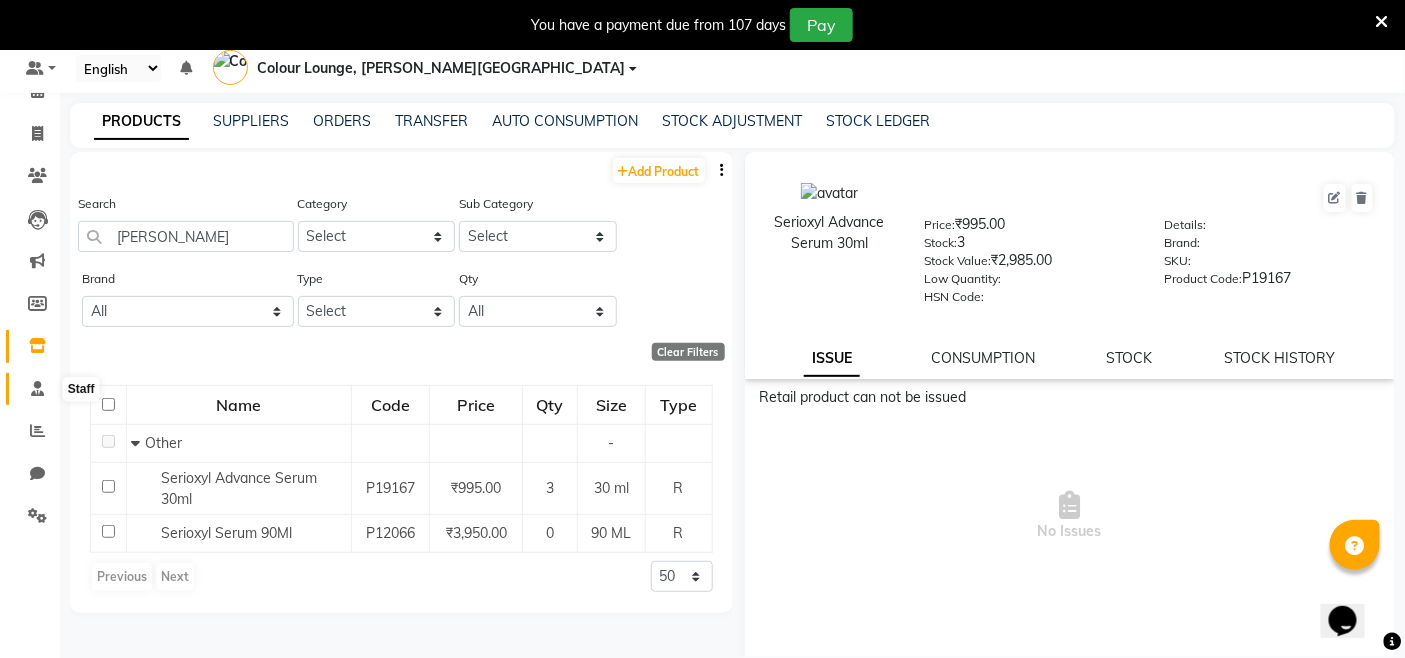 click 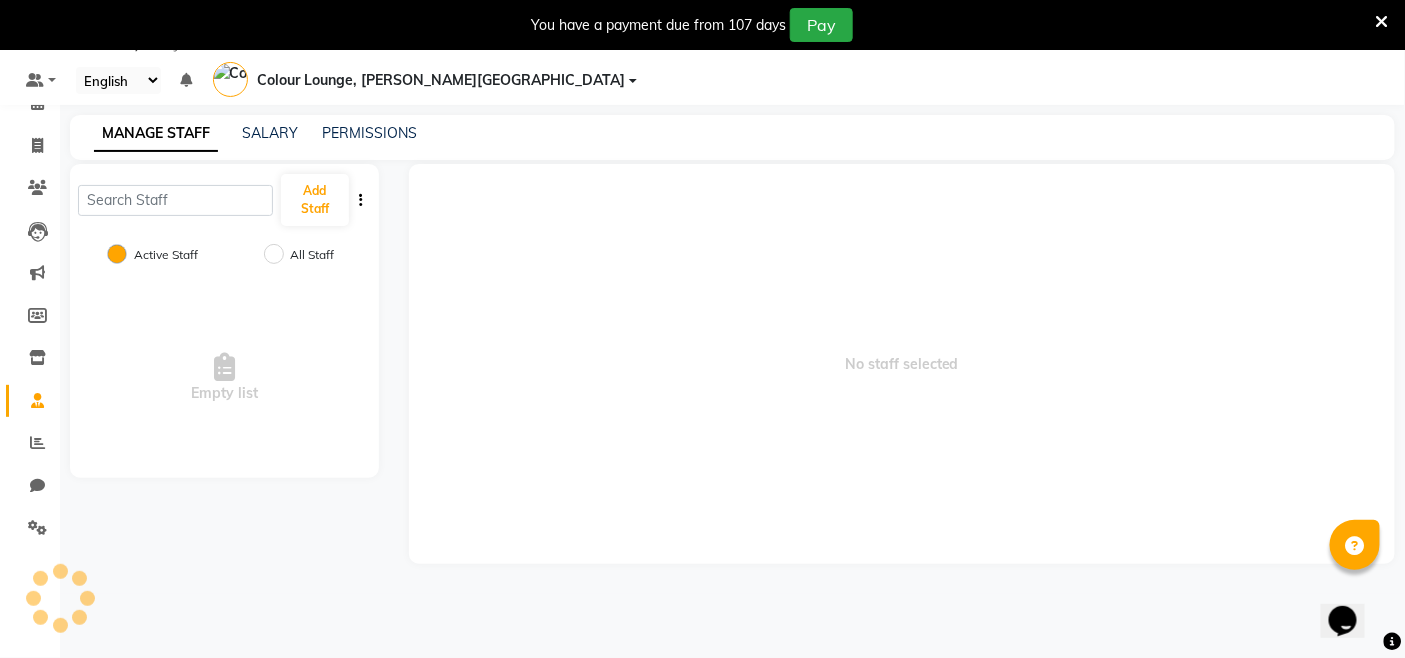 scroll, scrollTop: 62, scrollLeft: 0, axis: vertical 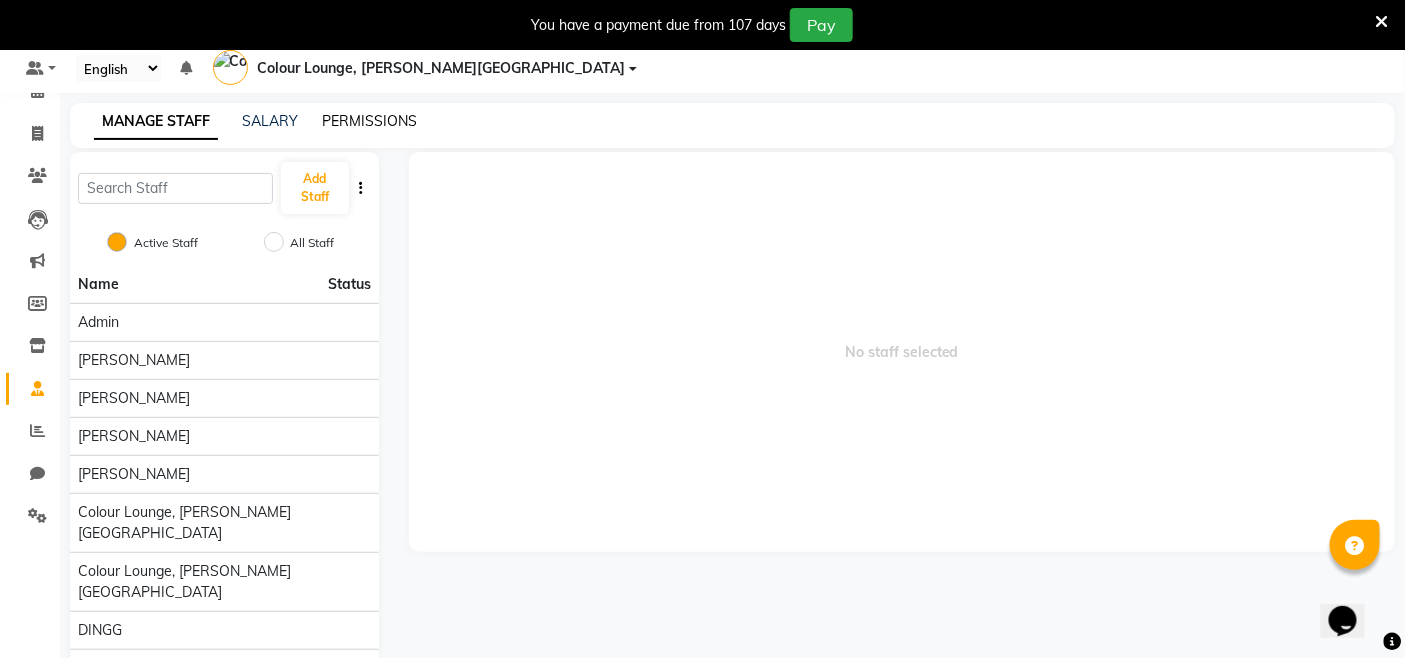 click on "PERMISSIONS" 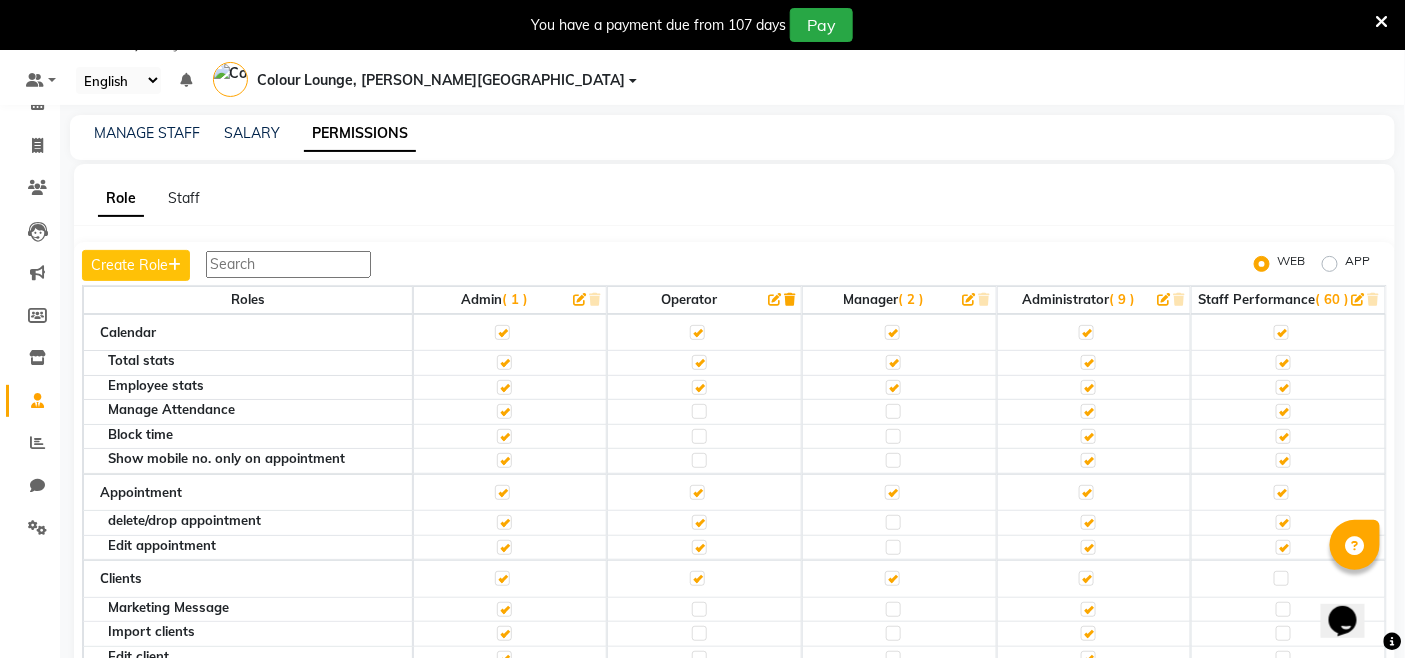 scroll, scrollTop: 62, scrollLeft: 0, axis: vertical 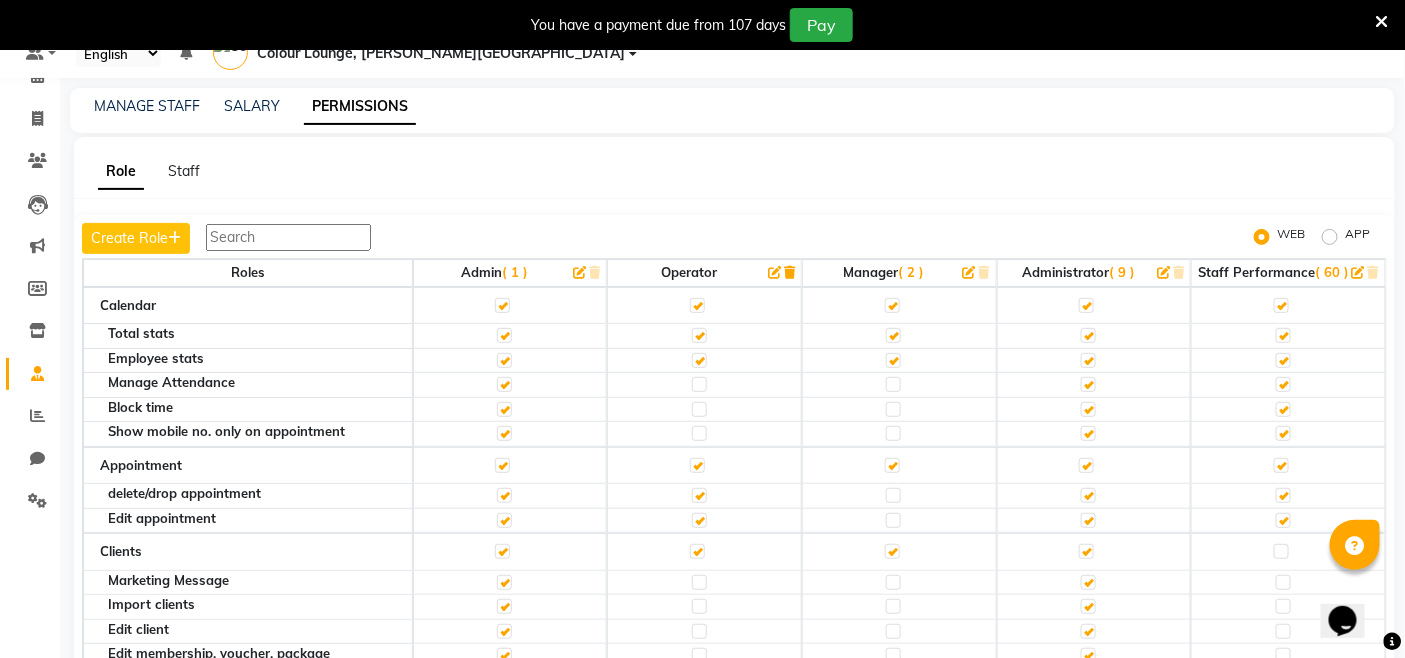 click at bounding box center [288, 237] 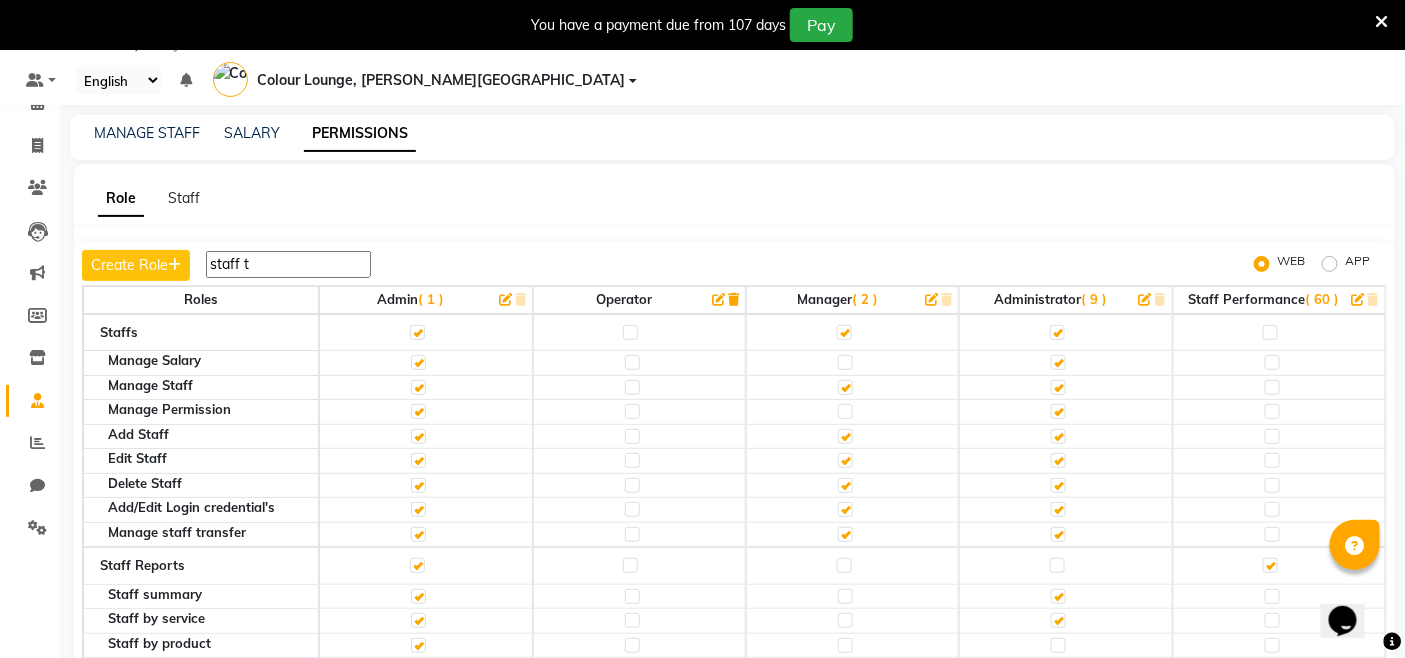 scroll, scrollTop: 77, scrollLeft: 0, axis: vertical 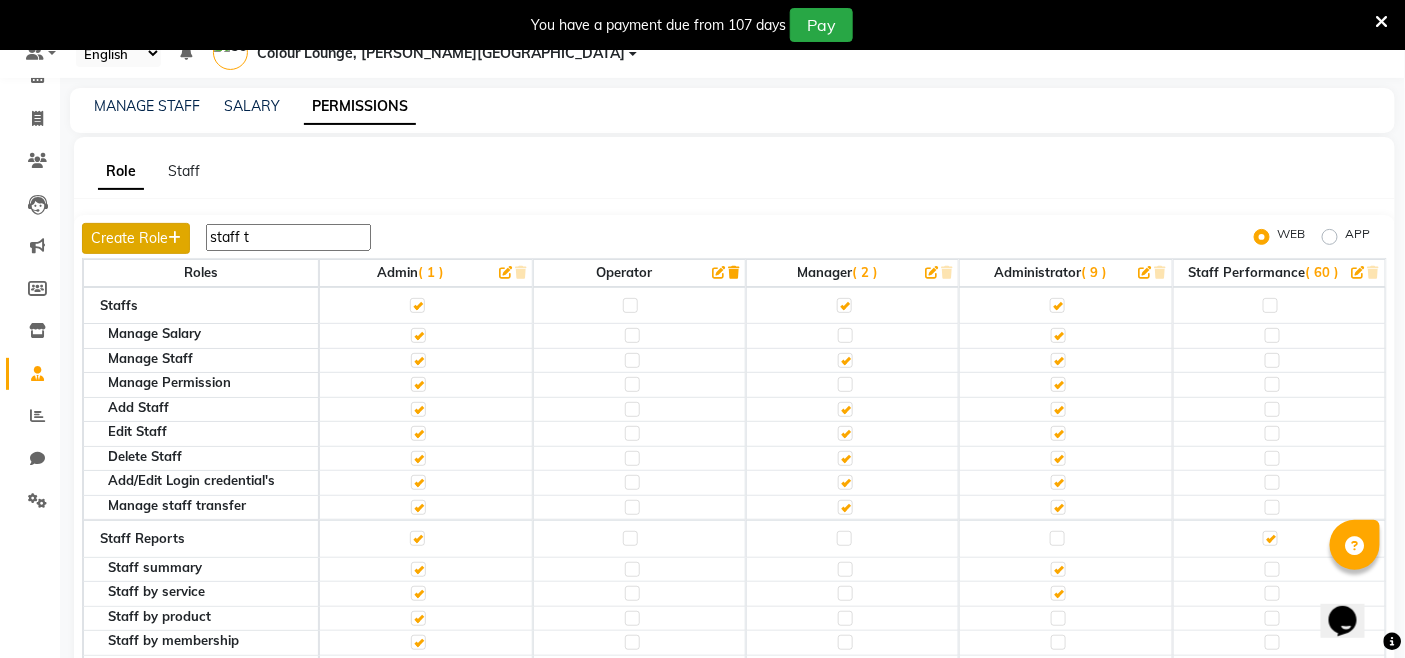 drag, startPoint x: 247, startPoint y: 202, endPoint x: 146, endPoint y: 203, distance: 101.00495 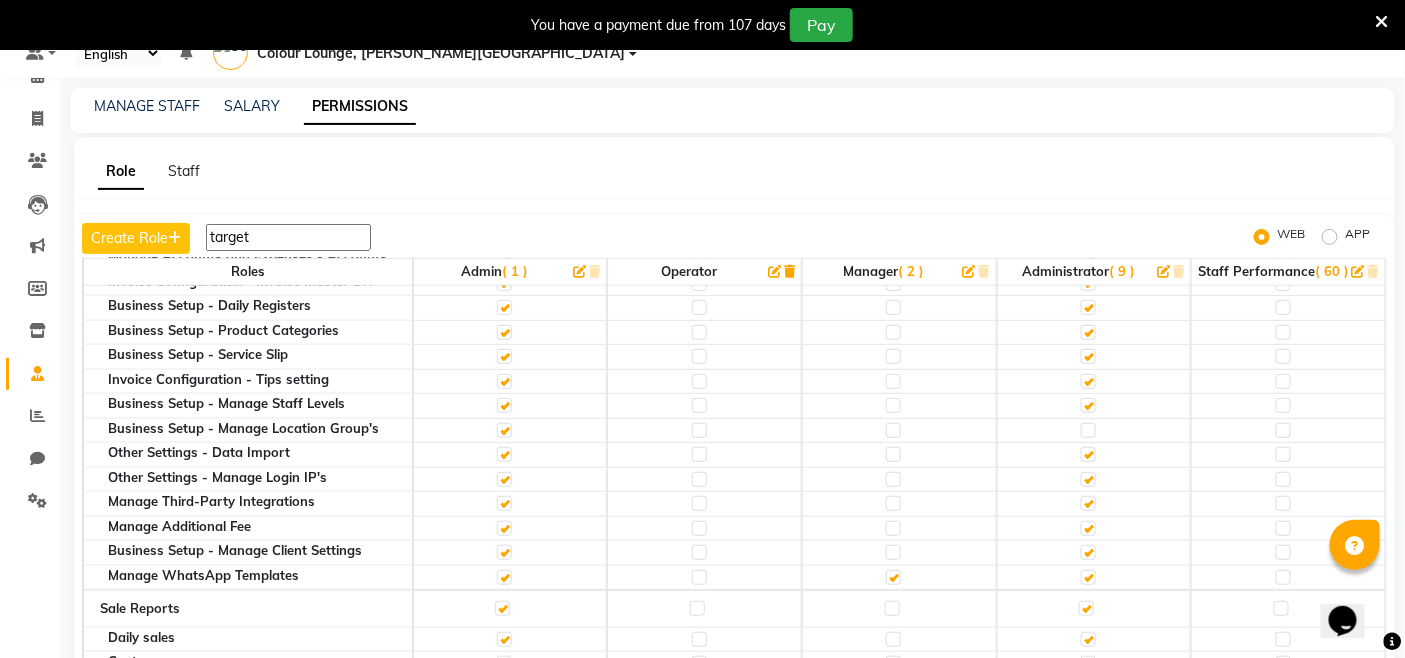 scroll, scrollTop: 666, scrollLeft: 0, axis: vertical 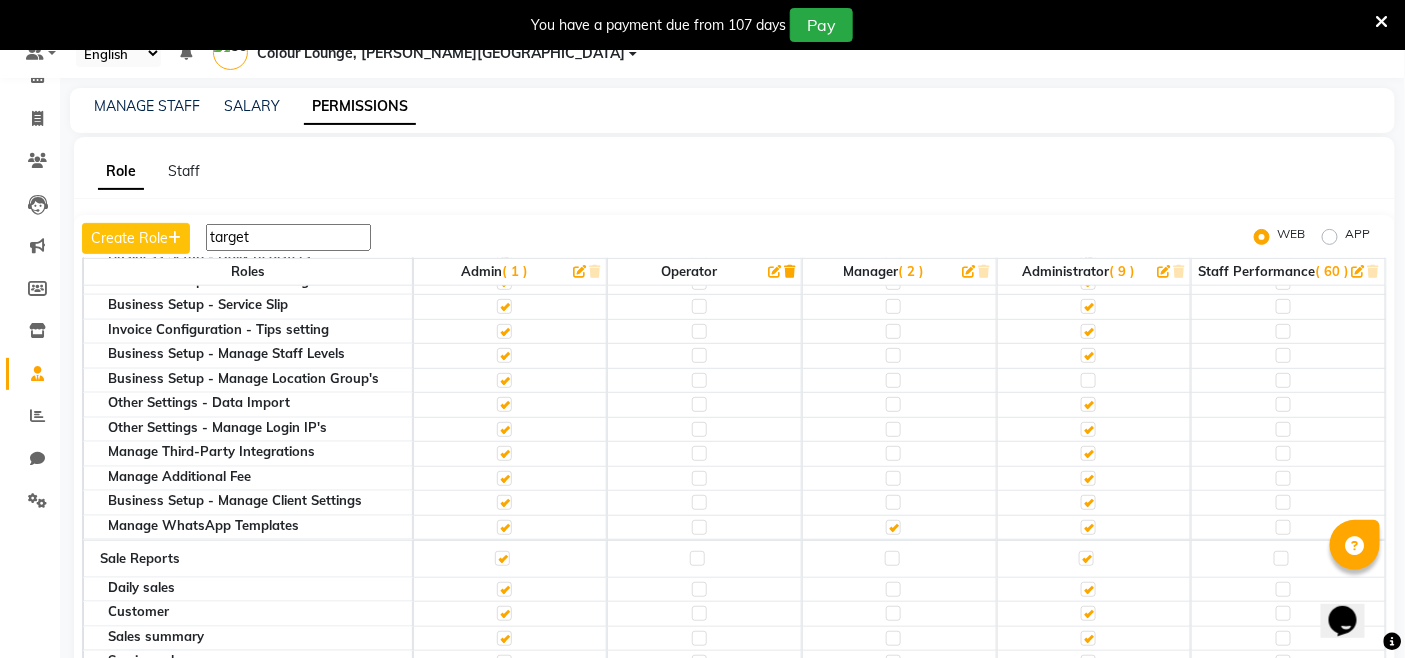 click at bounding box center [1393, 642] 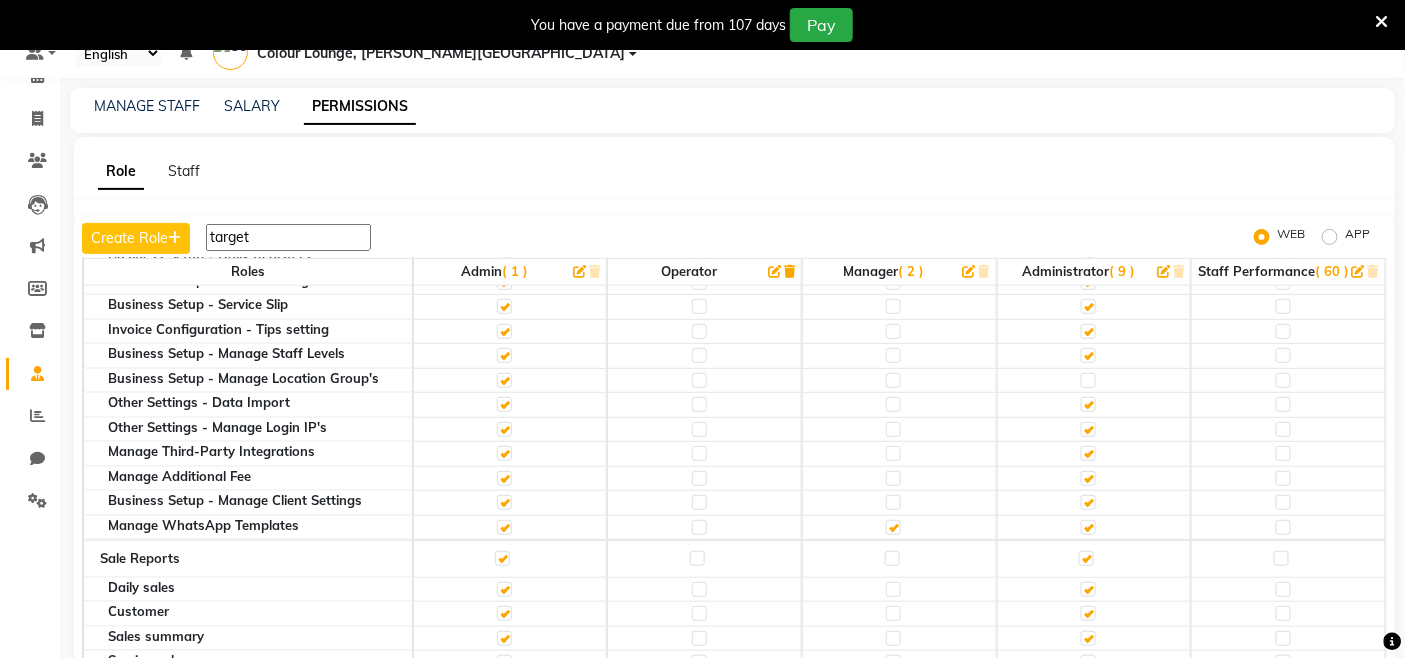 click at bounding box center [1393, 642] 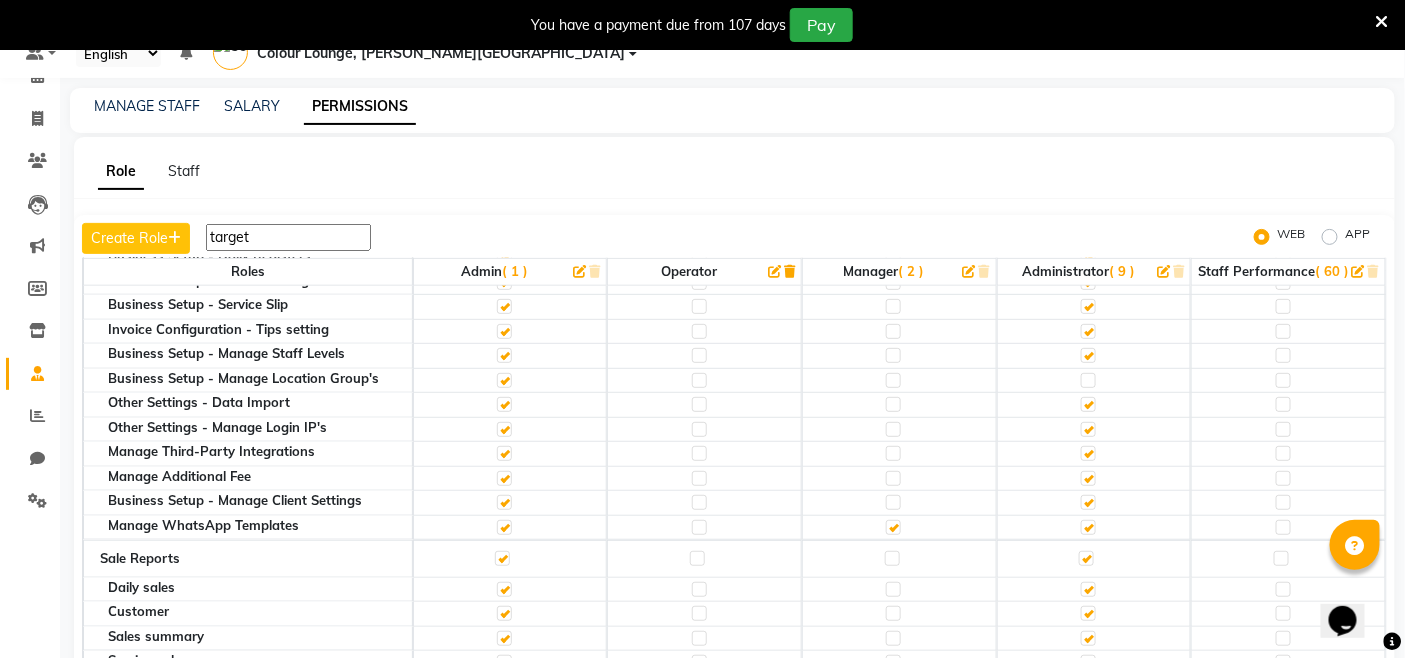 click 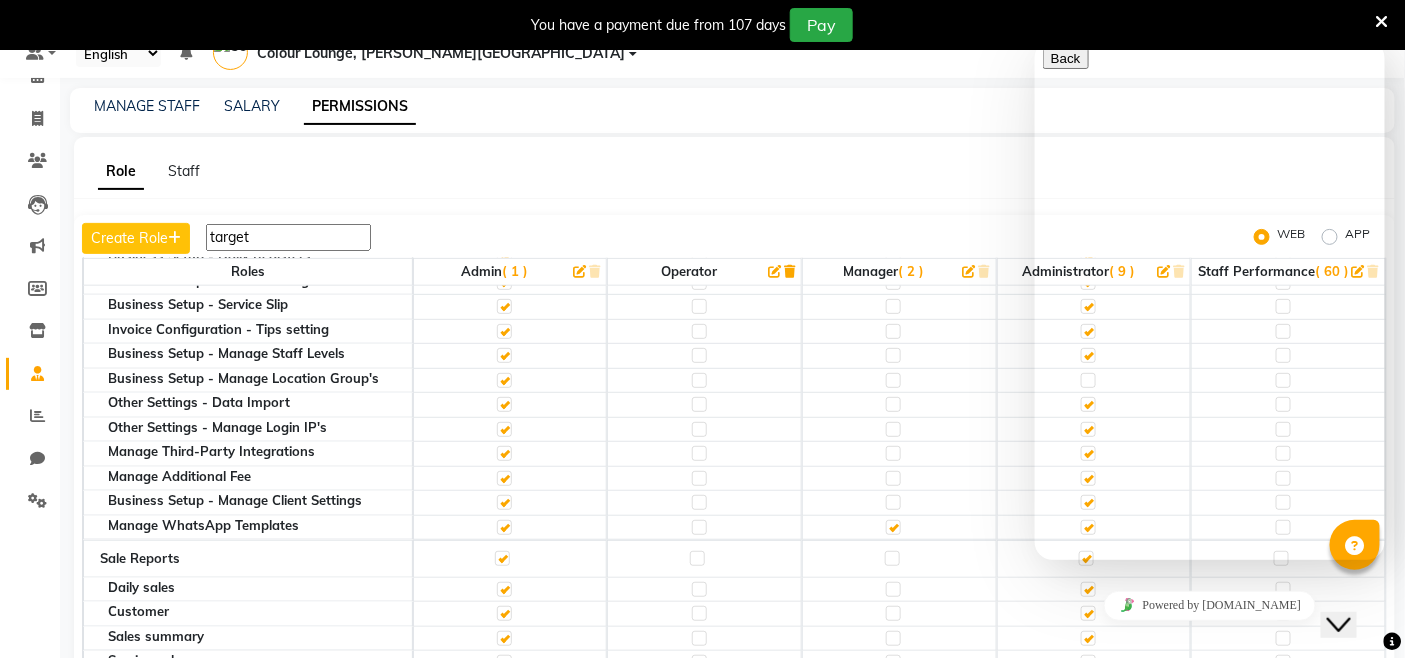 click on "Close Chat This icon closes the chat window." at bounding box center (1338, 624) 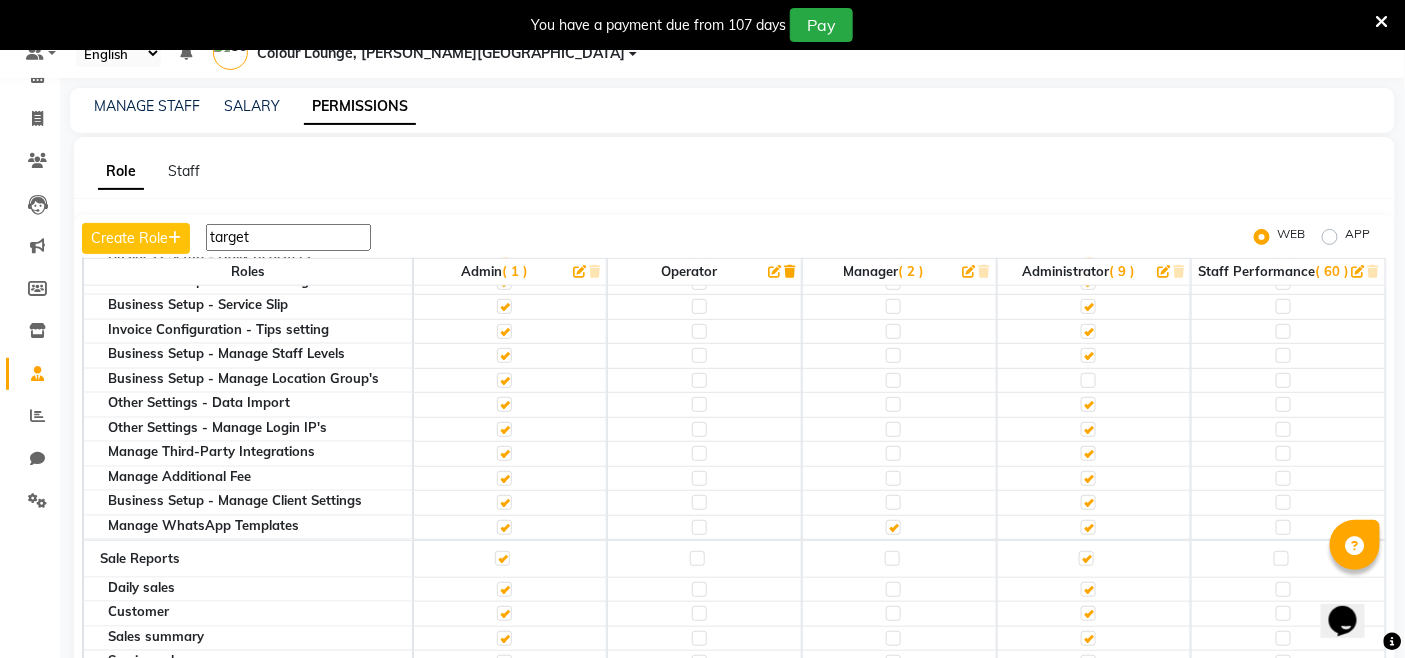 click at bounding box center (1355, 546) 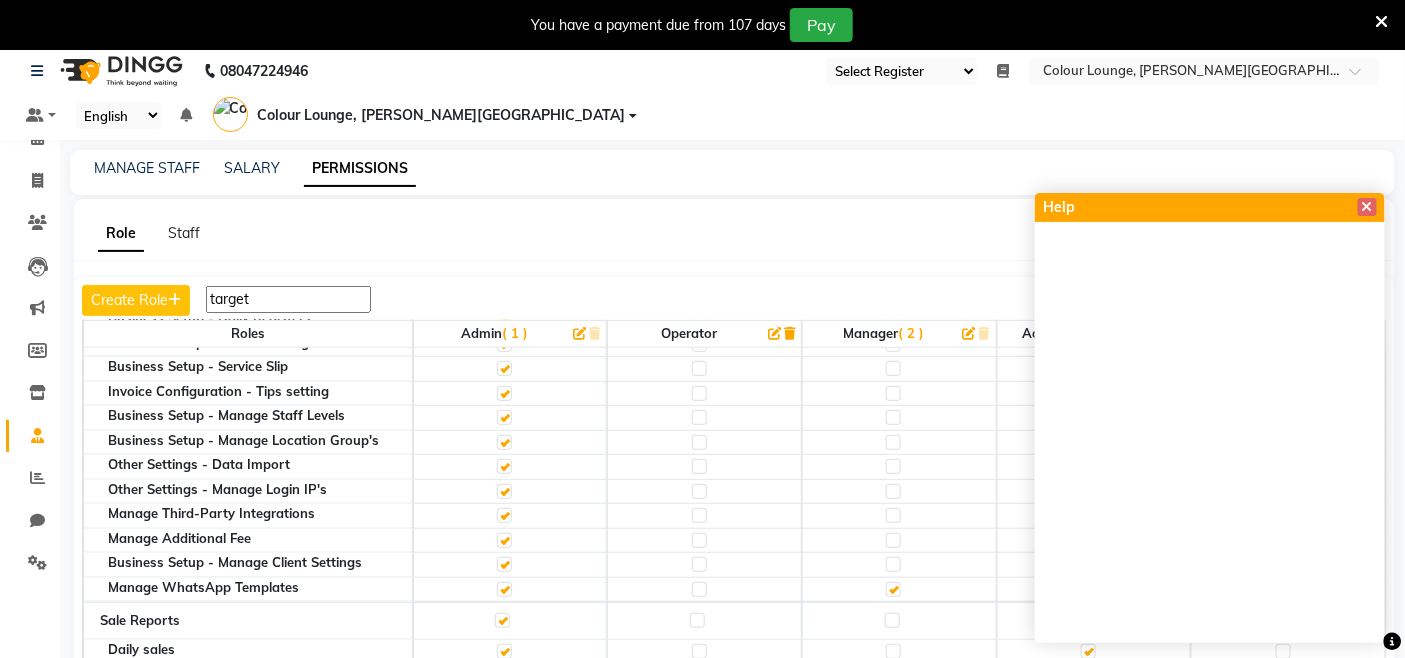 scroll, scrollTop: 0, scrollLeft: 0, axis: both 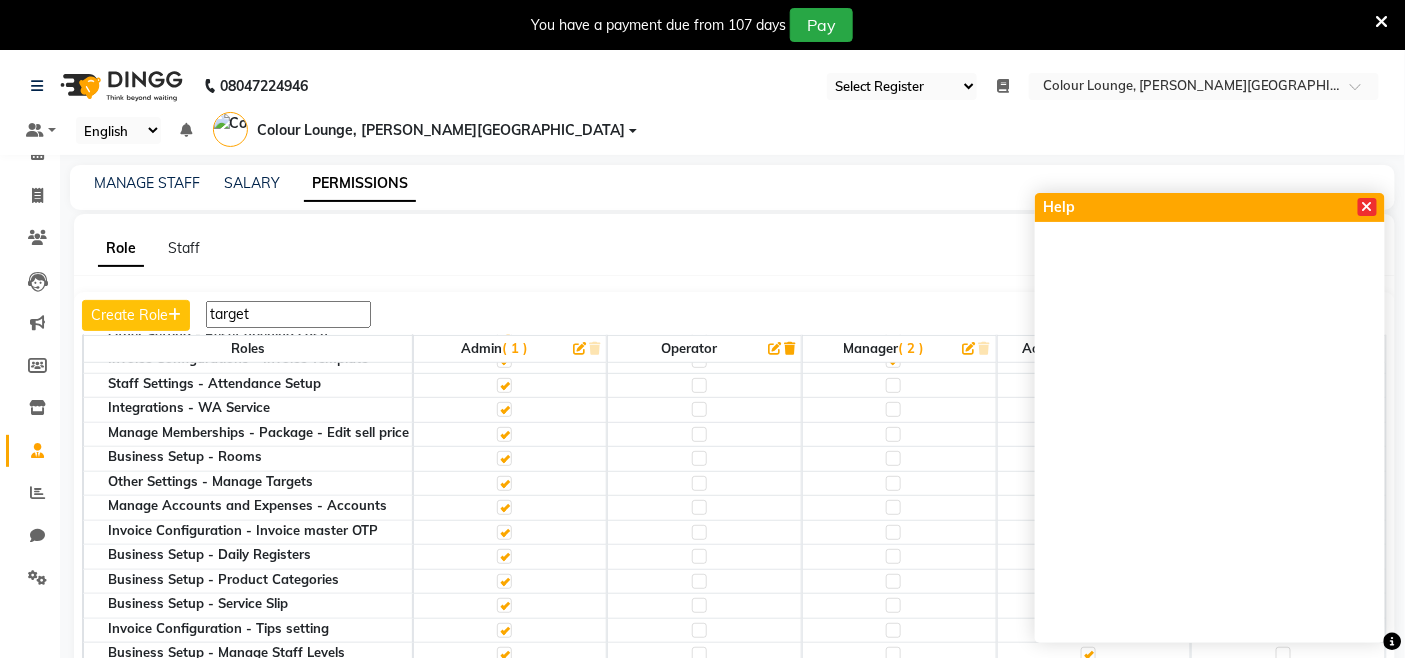 click at bounding box center (1367, 207) 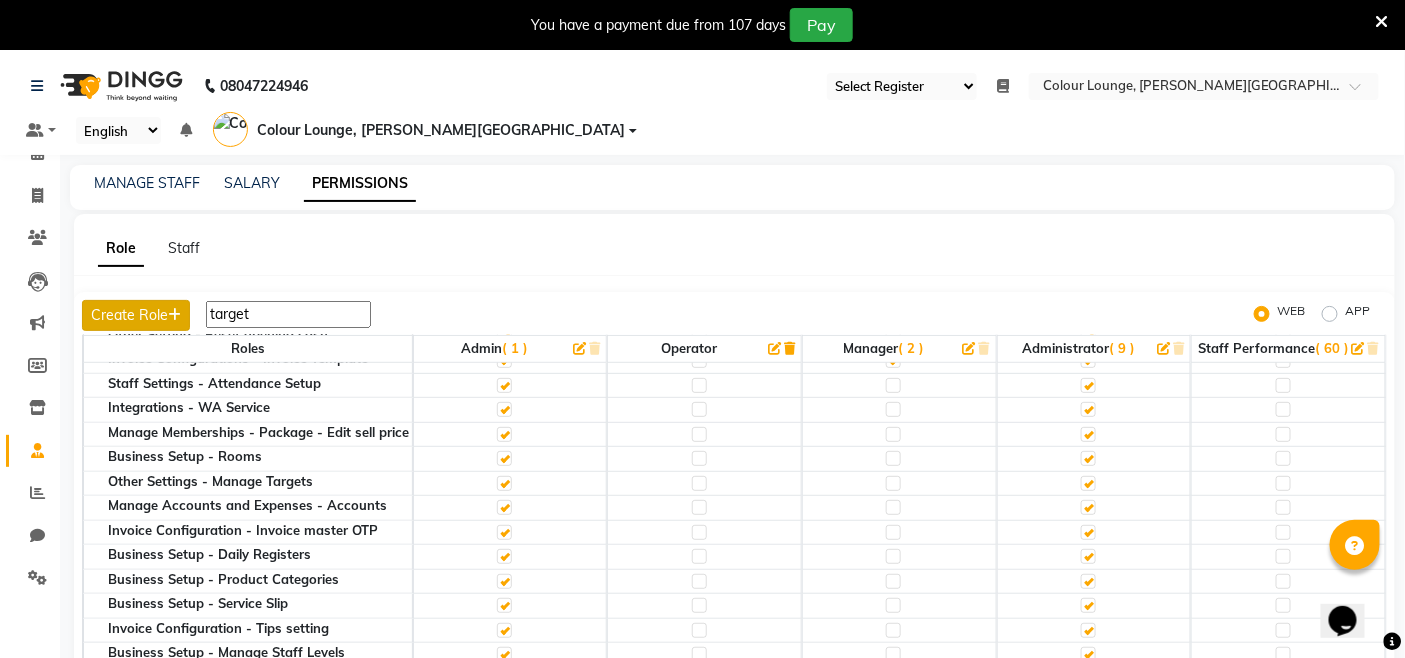 drag, startPoint x: 310, startPoint y: 283, endPoint x: 170, endPoint y: 283, distance: 140 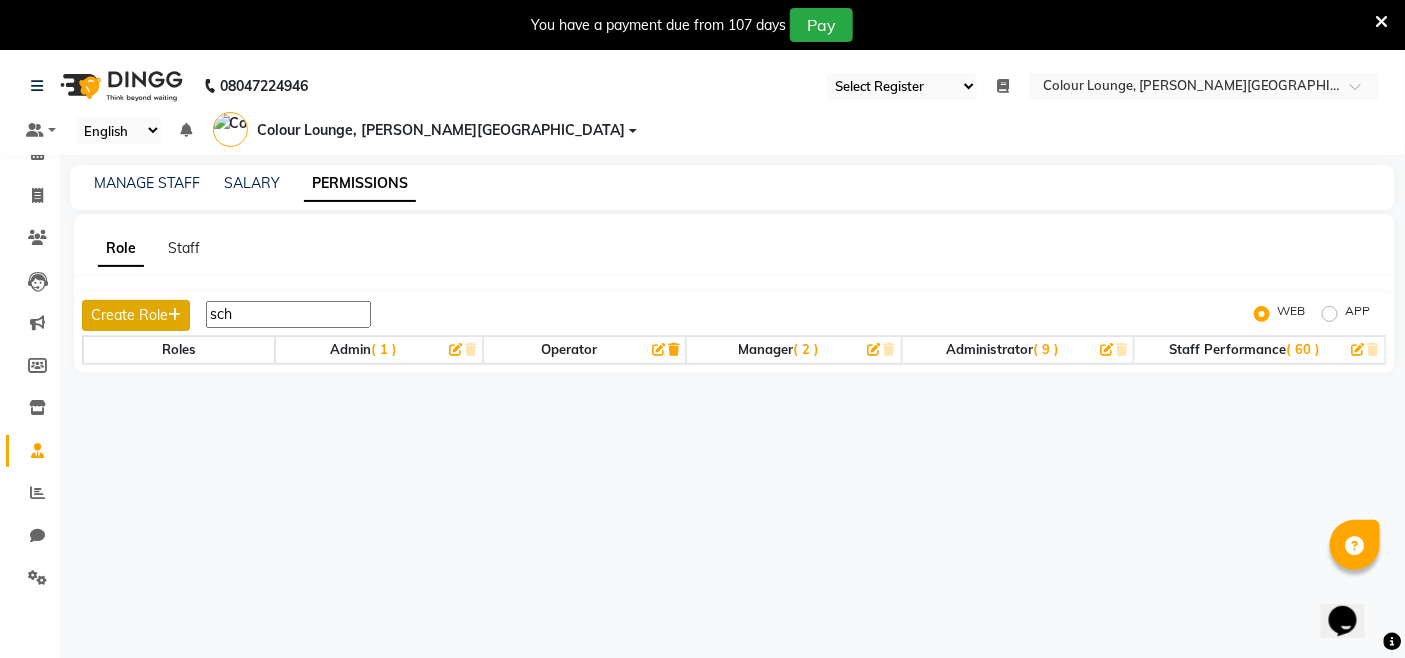 scroll, scrollTop: 0, scrollLeft: 0, axis: both 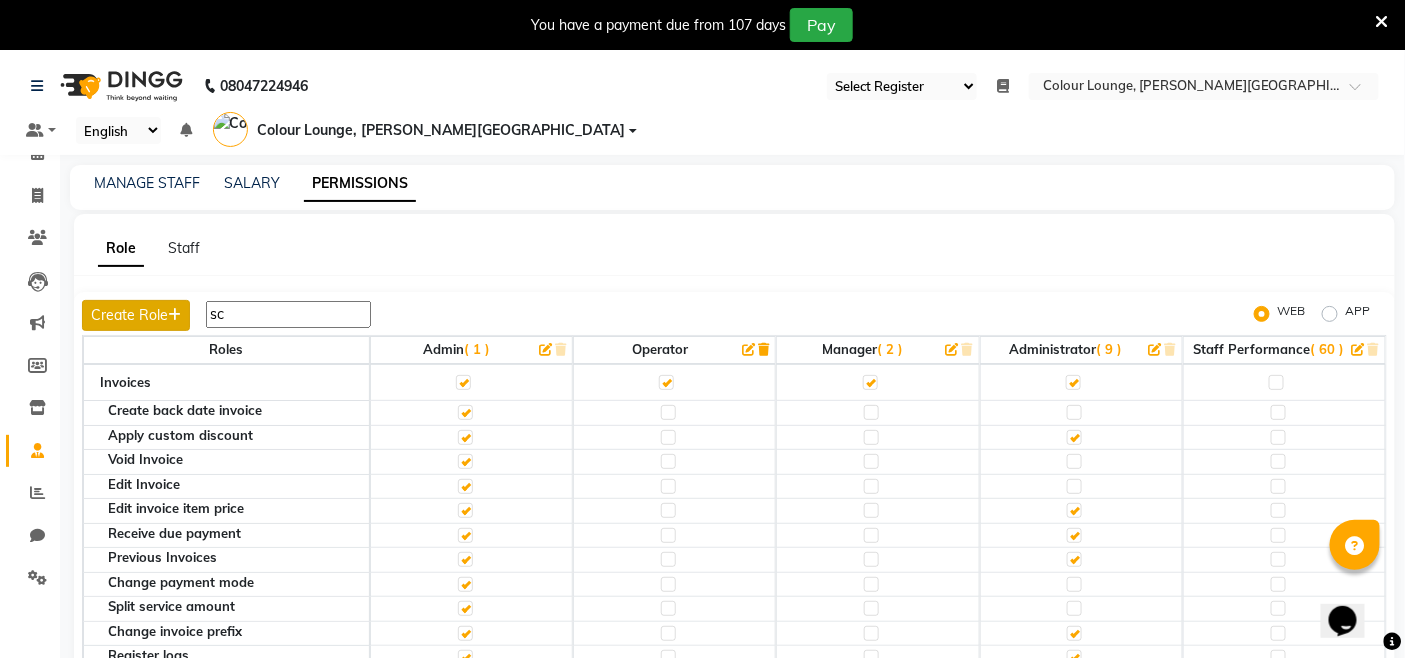 type on "s" 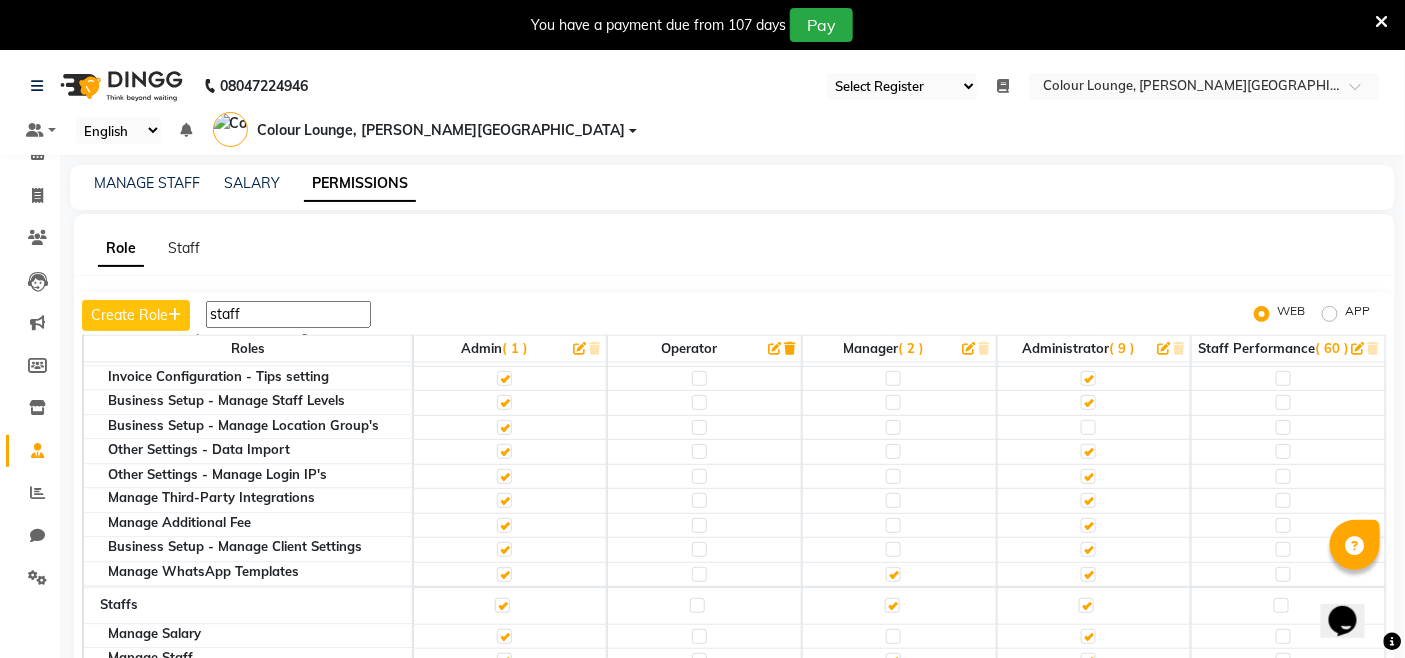 scroll, scrollTop: 1111, scrollLeft: 0, axis: vertical 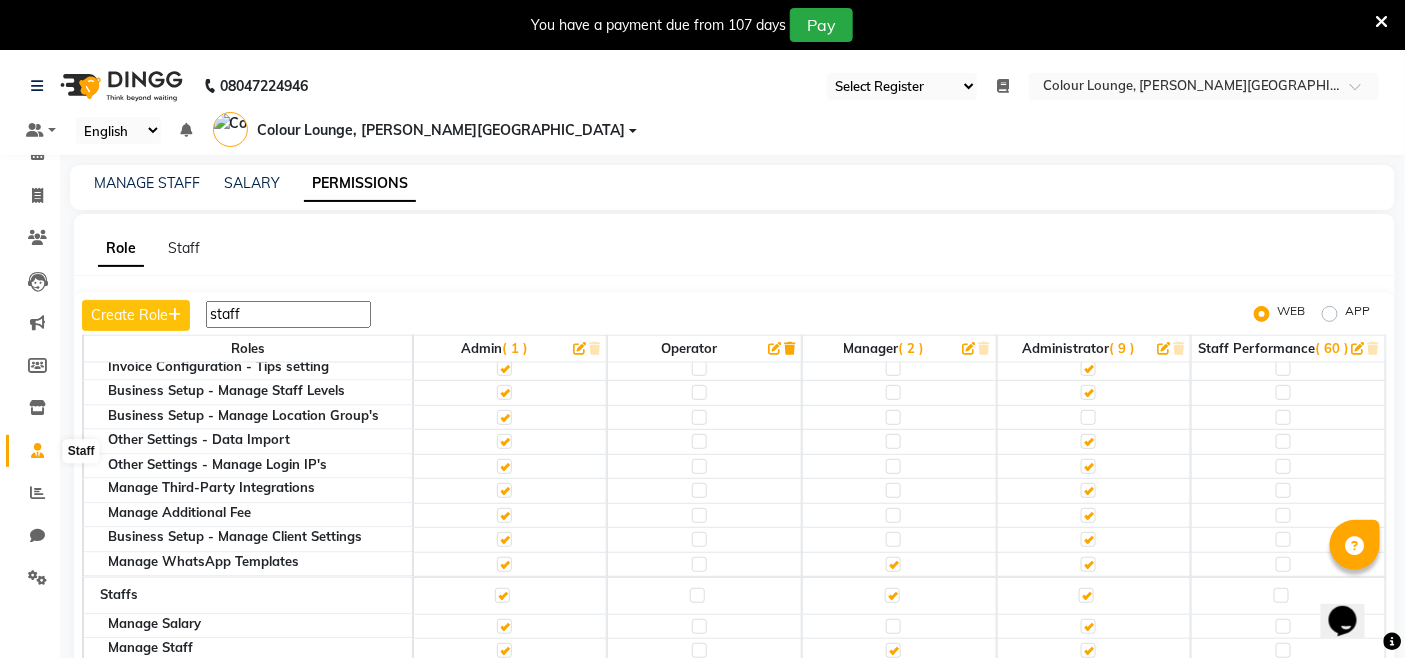 type on "staff" 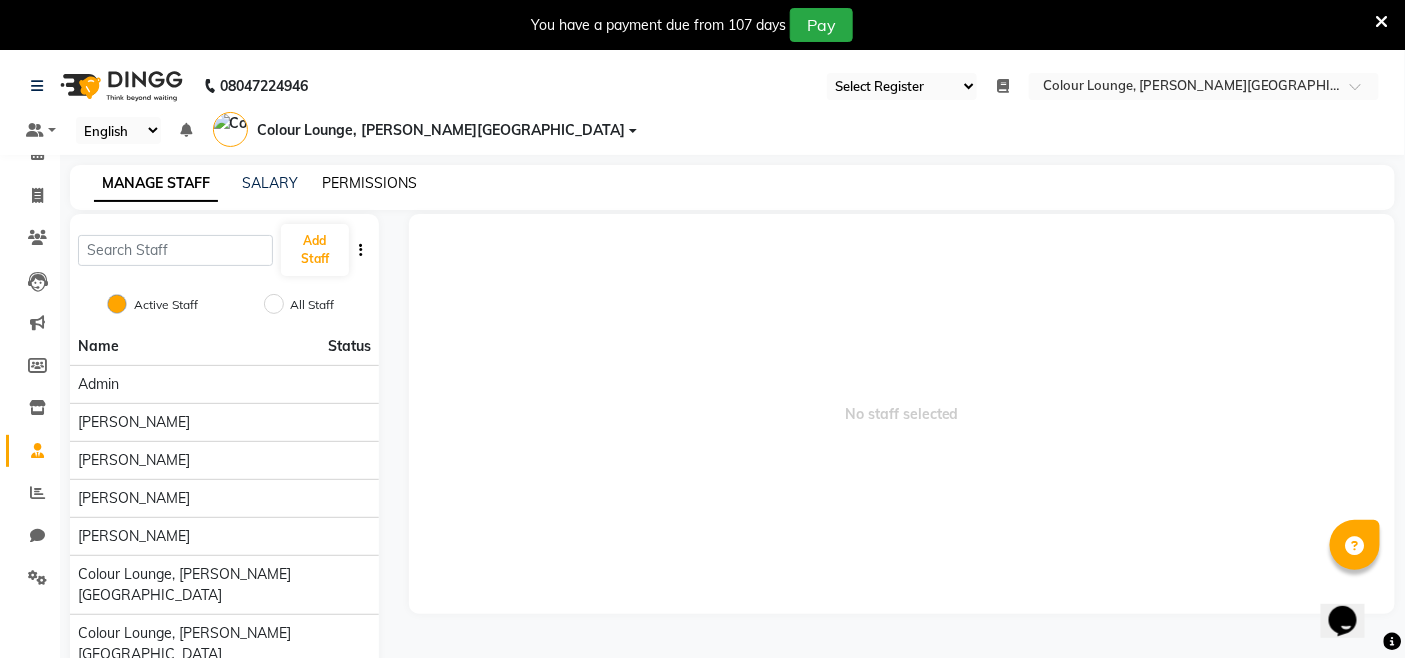 click on "PERMISSIONS" 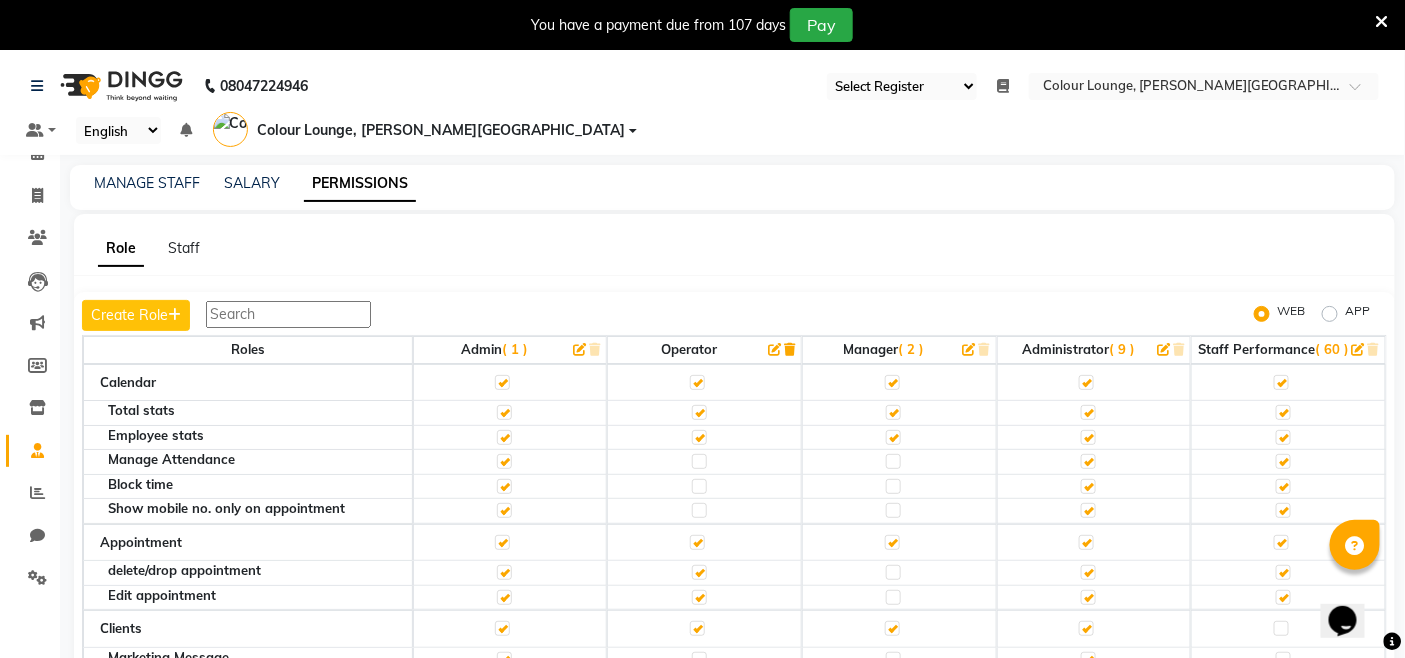 click at bounding box center [288, 314] 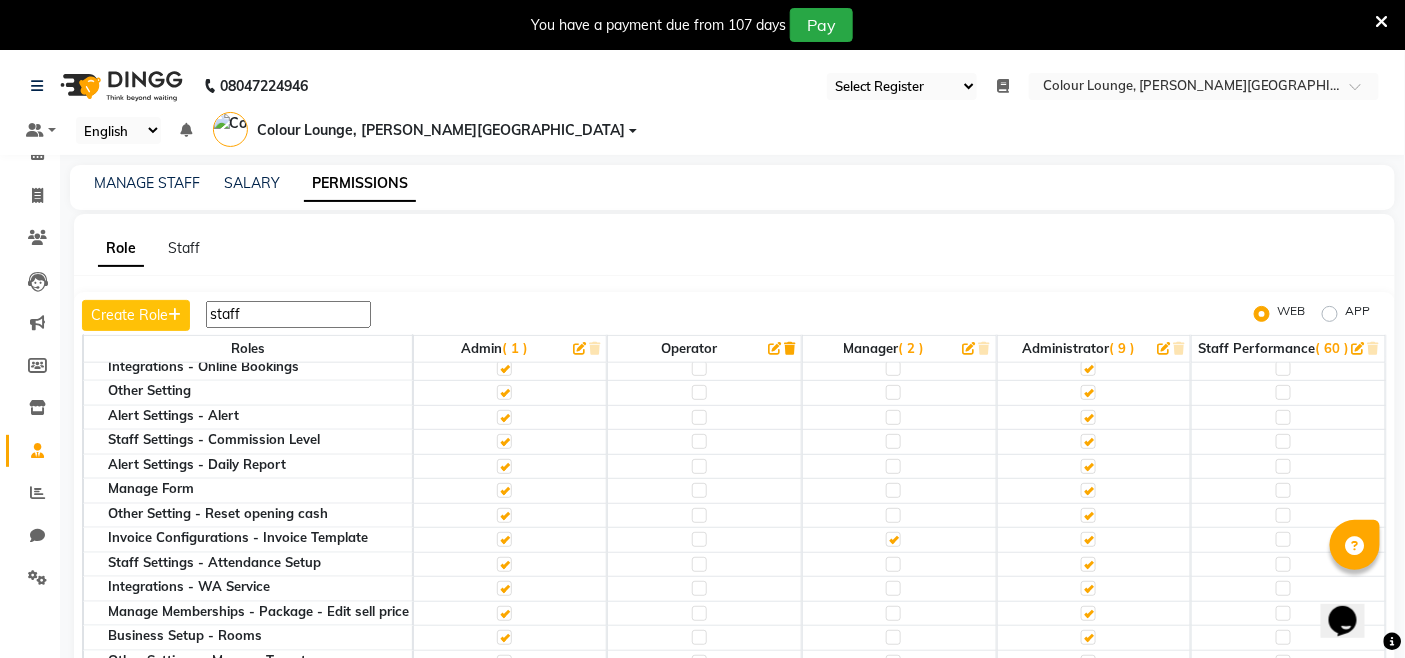 scroll, scrollTop: 666, scrollLeft: 0, axis: vertical 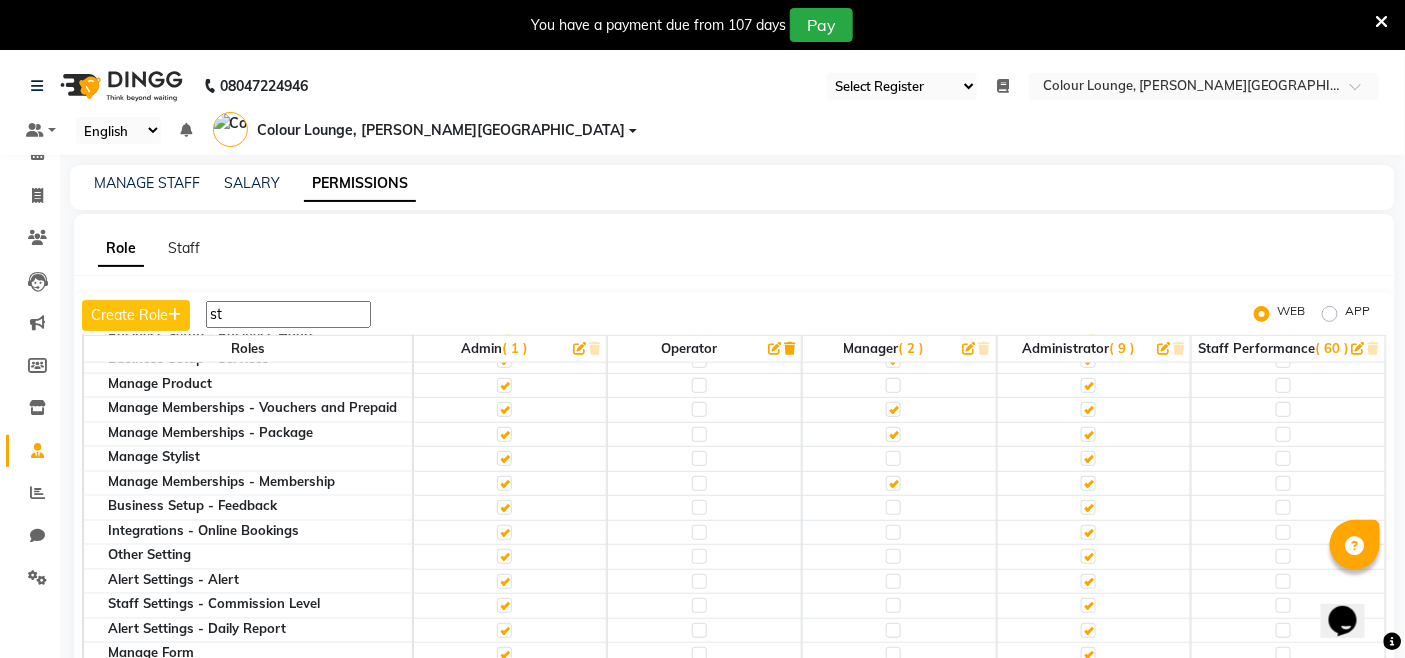 type on "s" 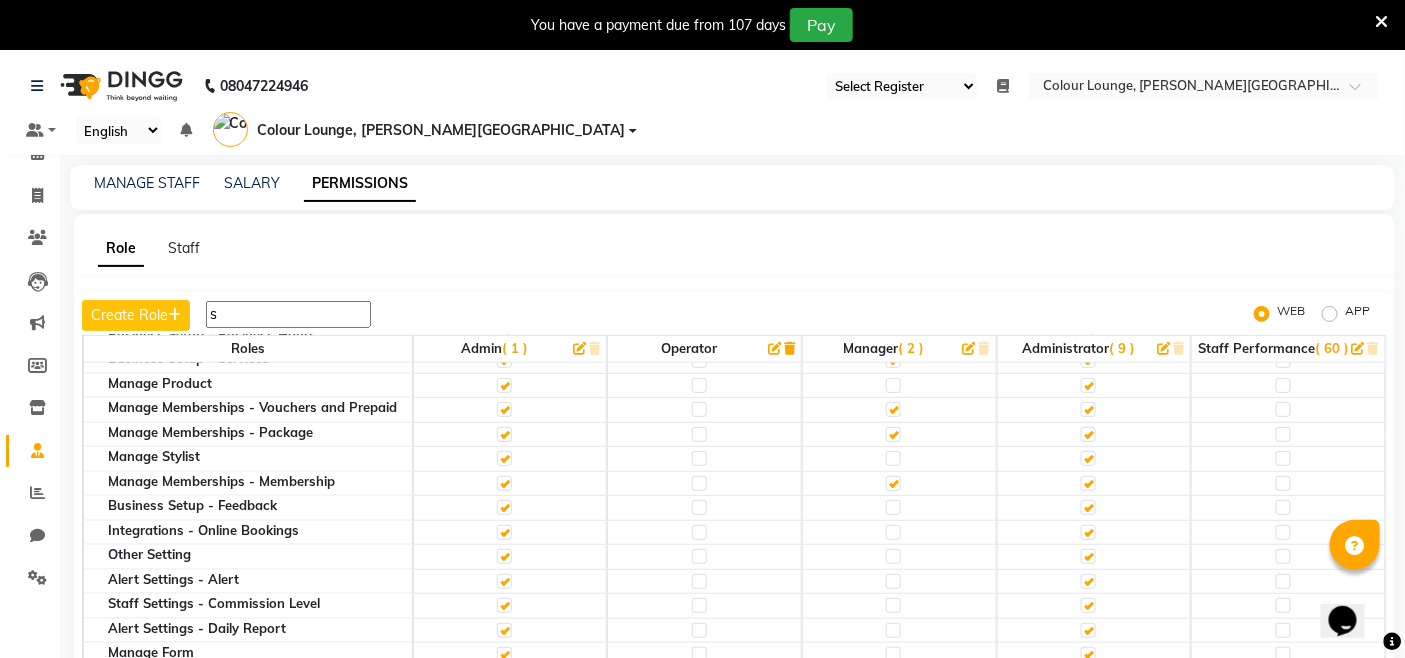 type 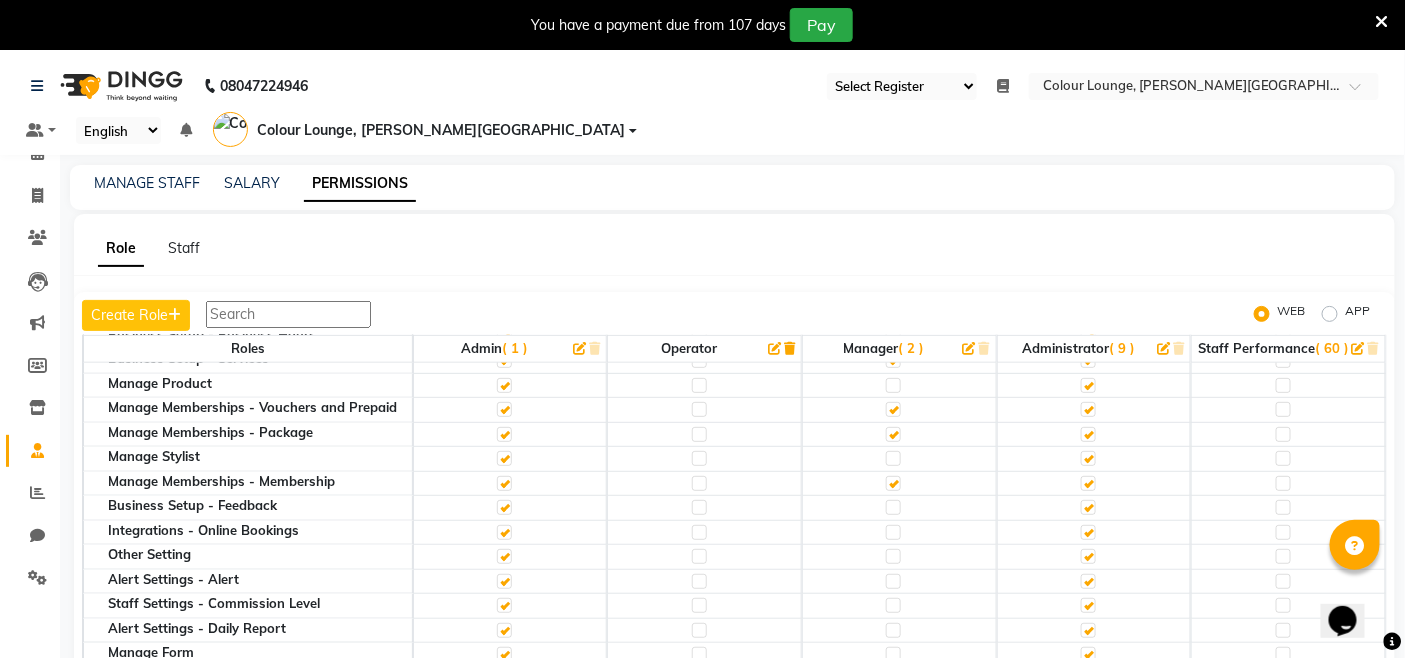 scroll, scrollTop: 1211, scrollLeft: 0, axis: vertical 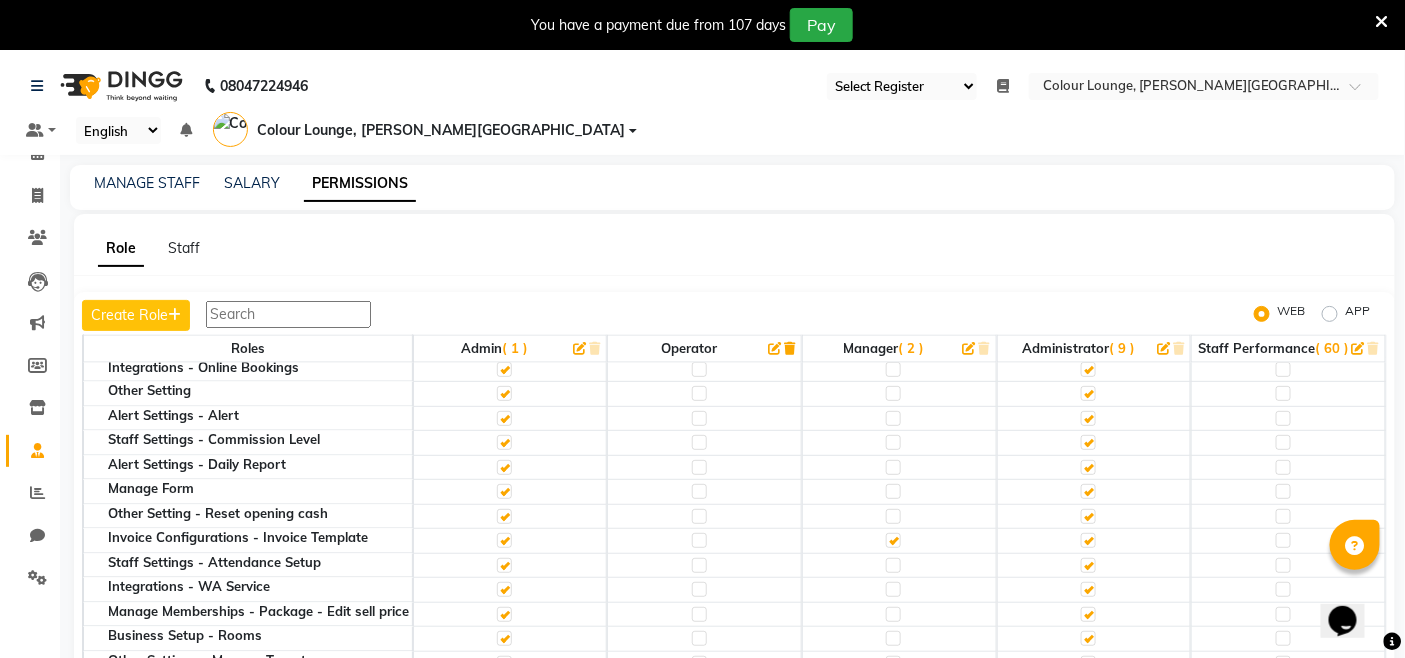 click on "Create Role  WEB APP" 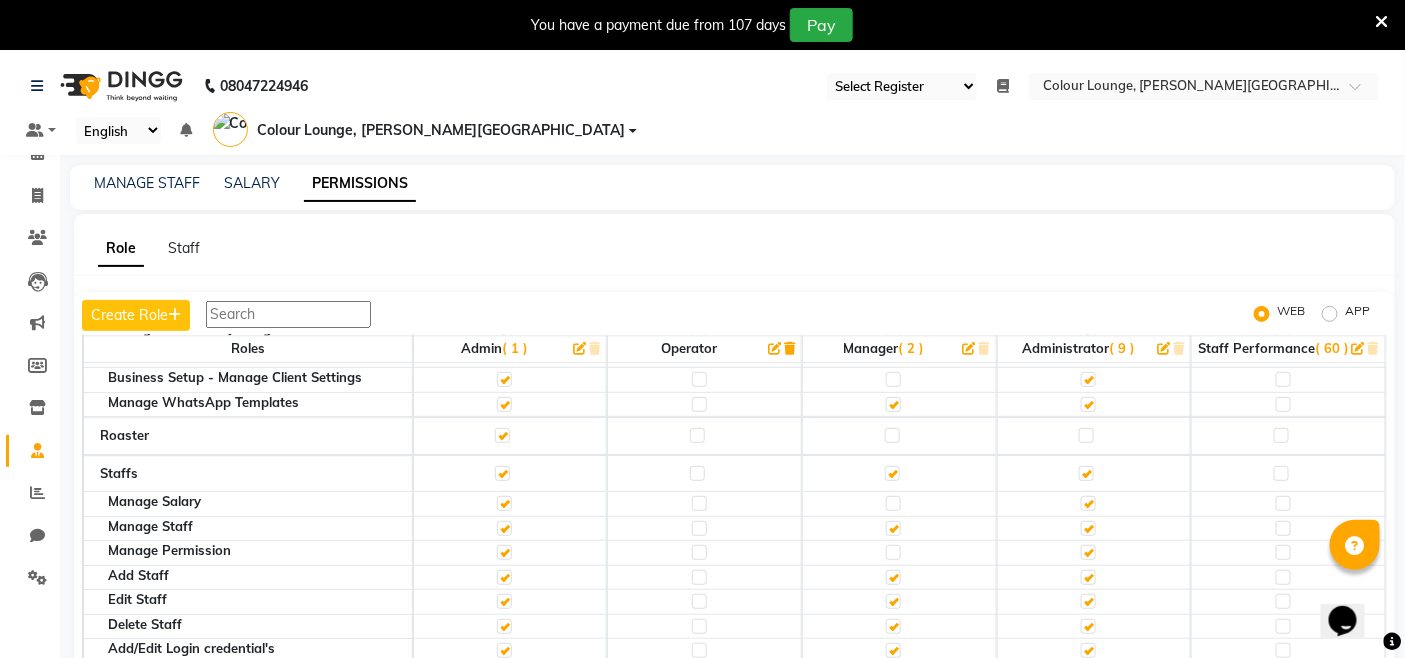 scroll, scrollTop: 1777, scrollLeft: 0, axis: vertical 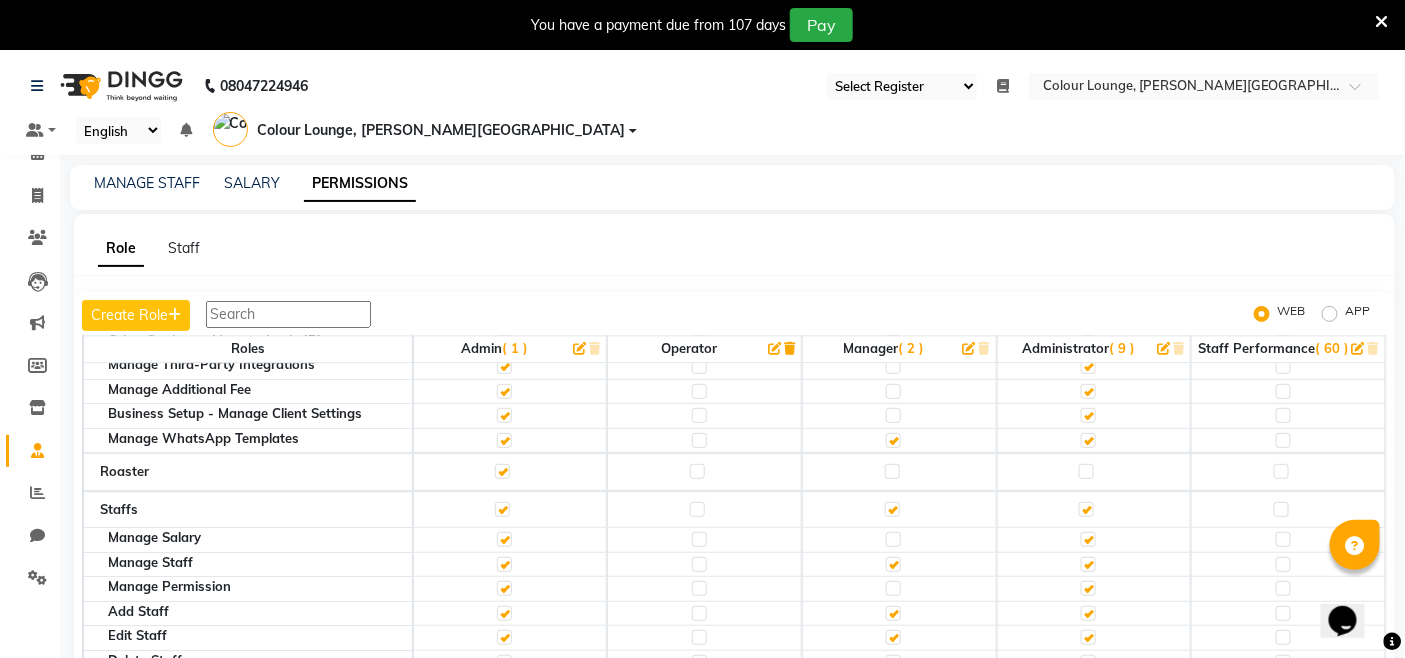 click 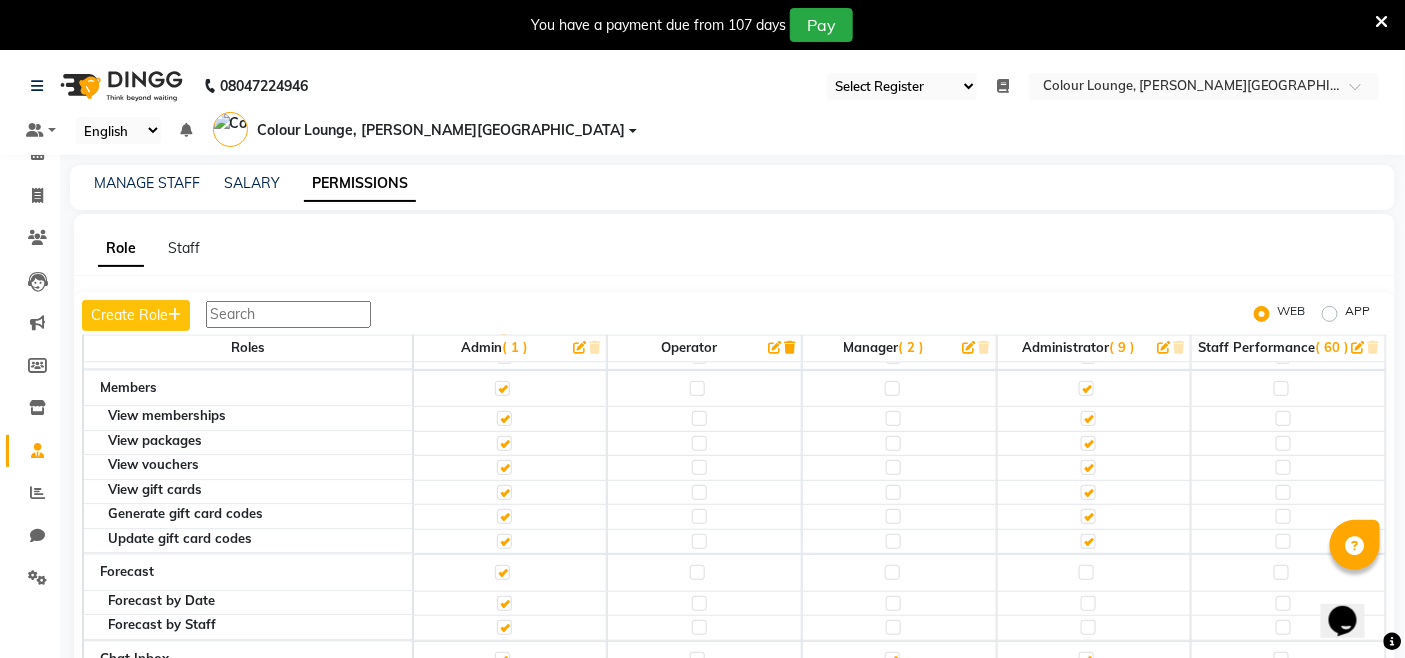 scroll, scrollTop: 6504, scrollLeft: 0, axis: vertical 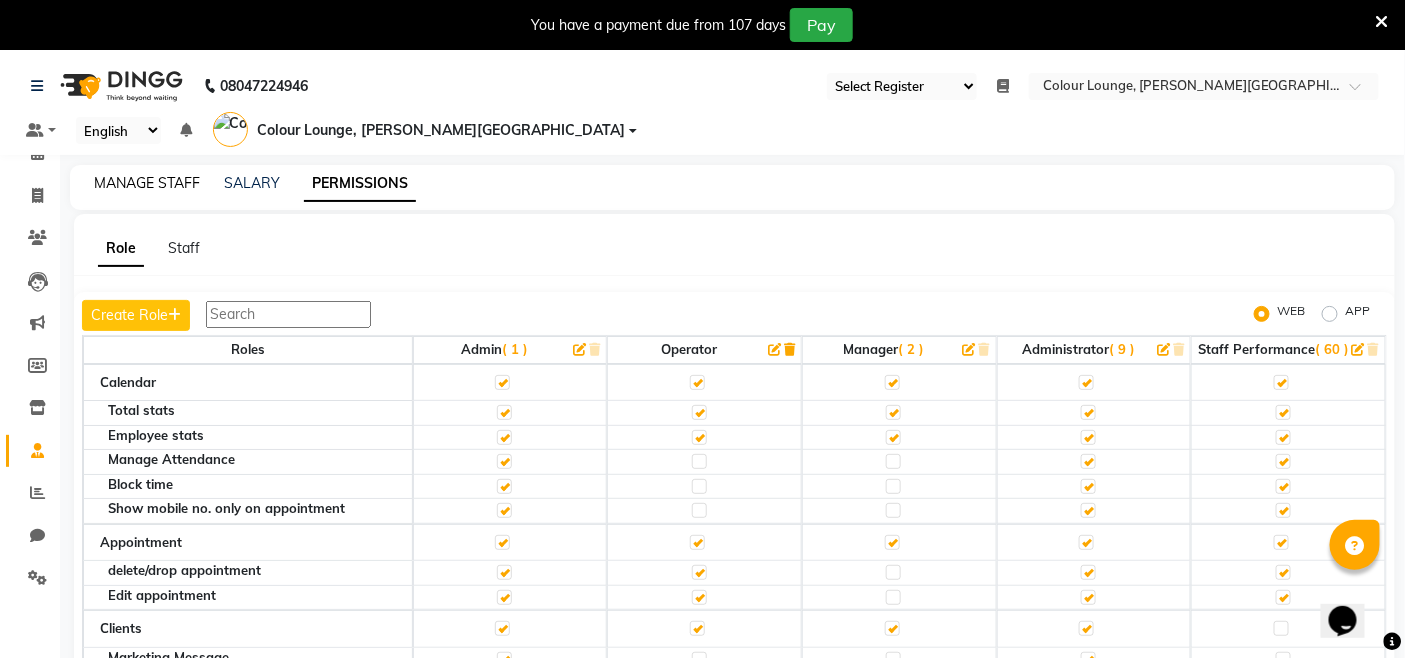 click on "MANAGE STAFF" 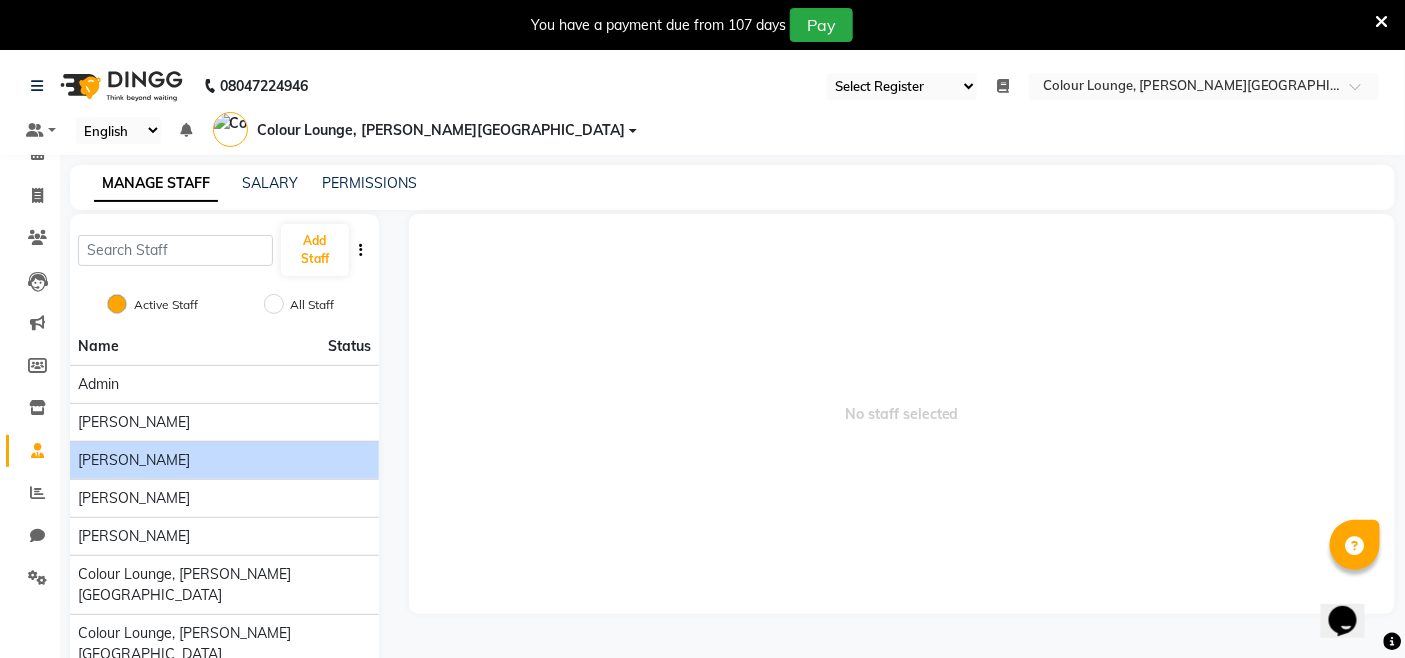 click on "[PERSON_NAME]" 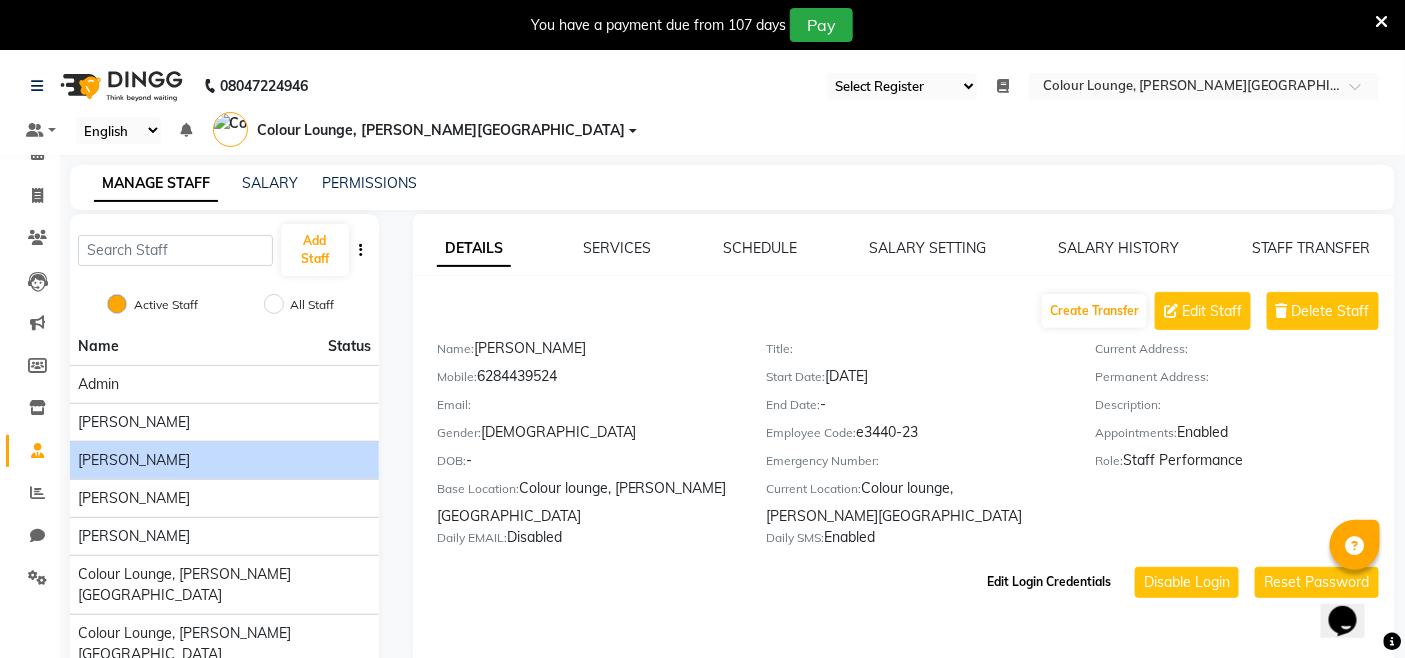 click on "Edit Login Credentials" 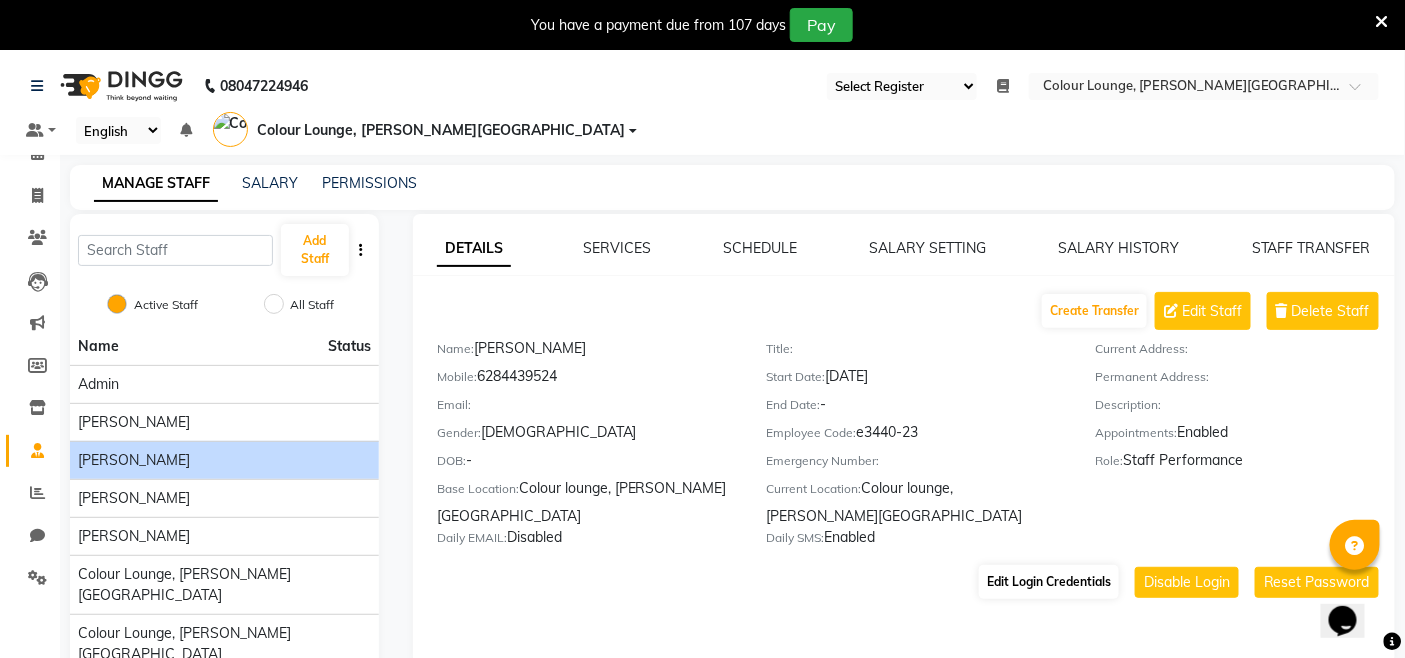 select on "4585" 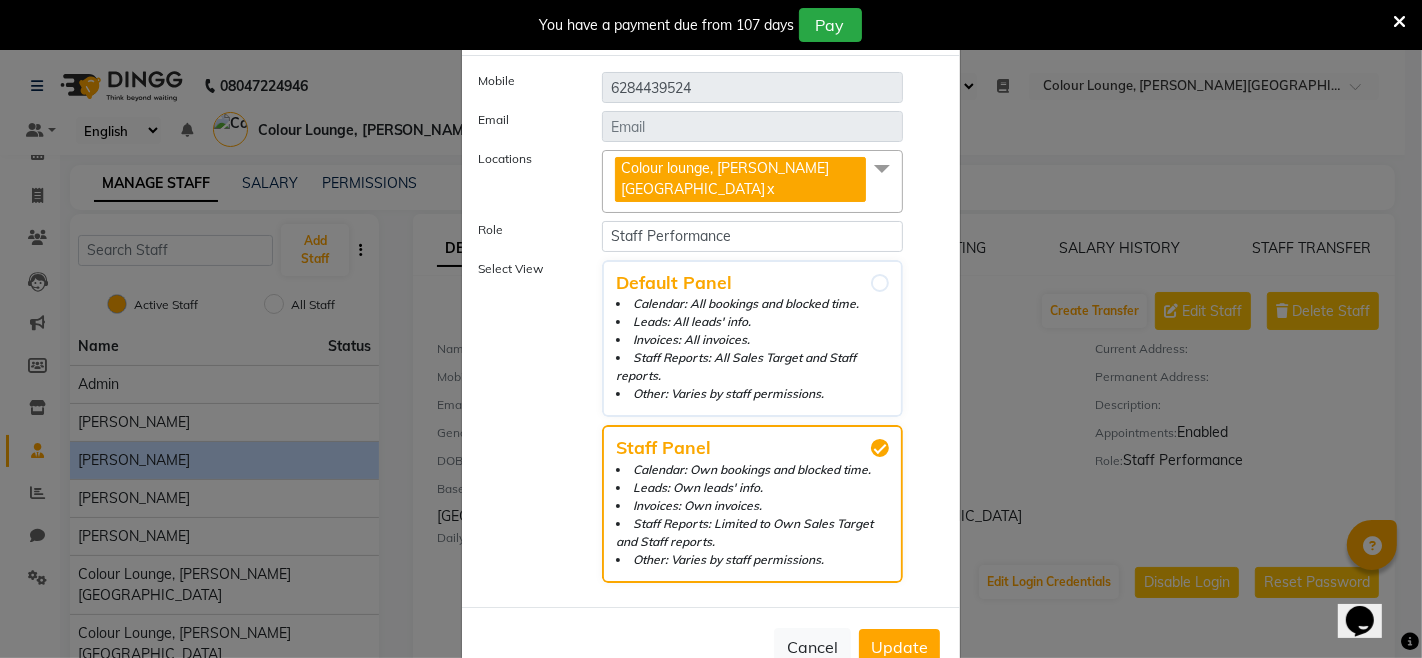 scroll, scrollTop: 73, scrollLeft: 0, axis: vertical 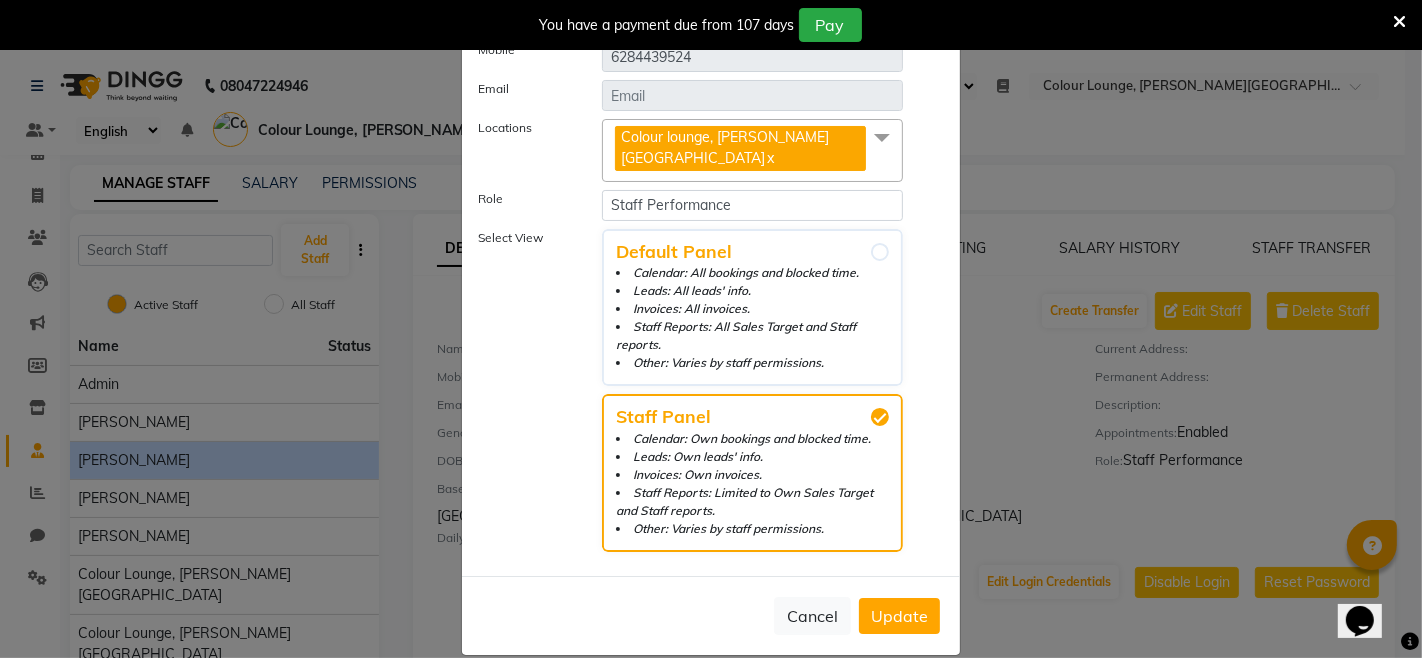 click on "Staff Reports: Limited to Own Sales Target and Staff reports." 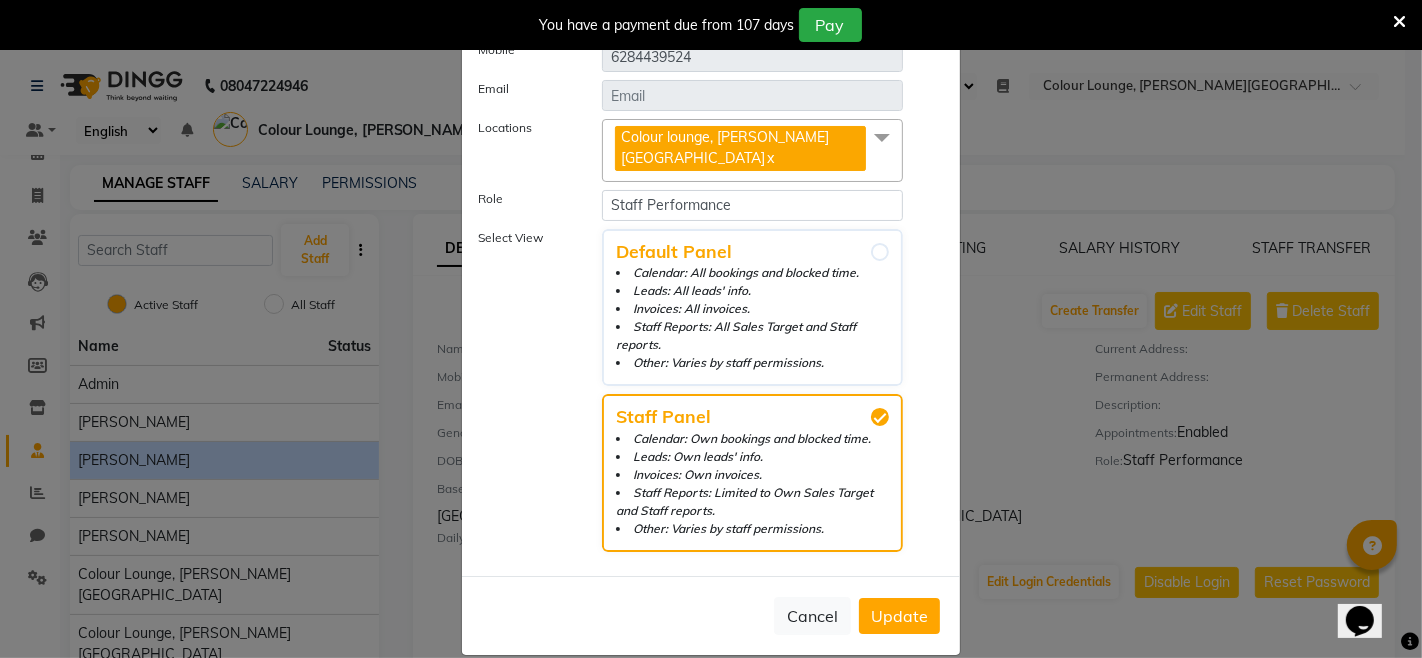 click on "Staff Panel Calendar: Own bookings and blocked time. Leads: Own leads' info. Invoices: Own invoices. Staff Reports: Limited to Own Sales Target and Staff reports. Other: Varies by staff permissions." at bounding box center [880, 417] 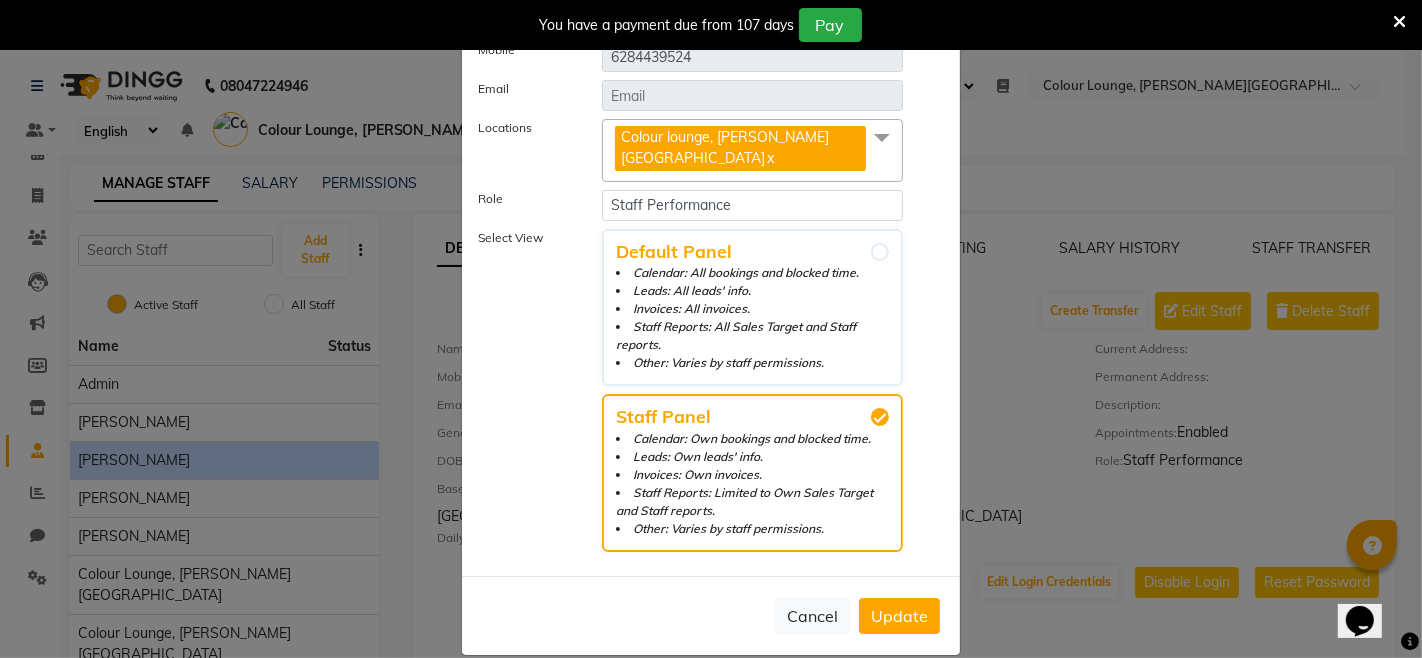 click on "Staff Reports: Limited to Own Sales Target and Staff reports." 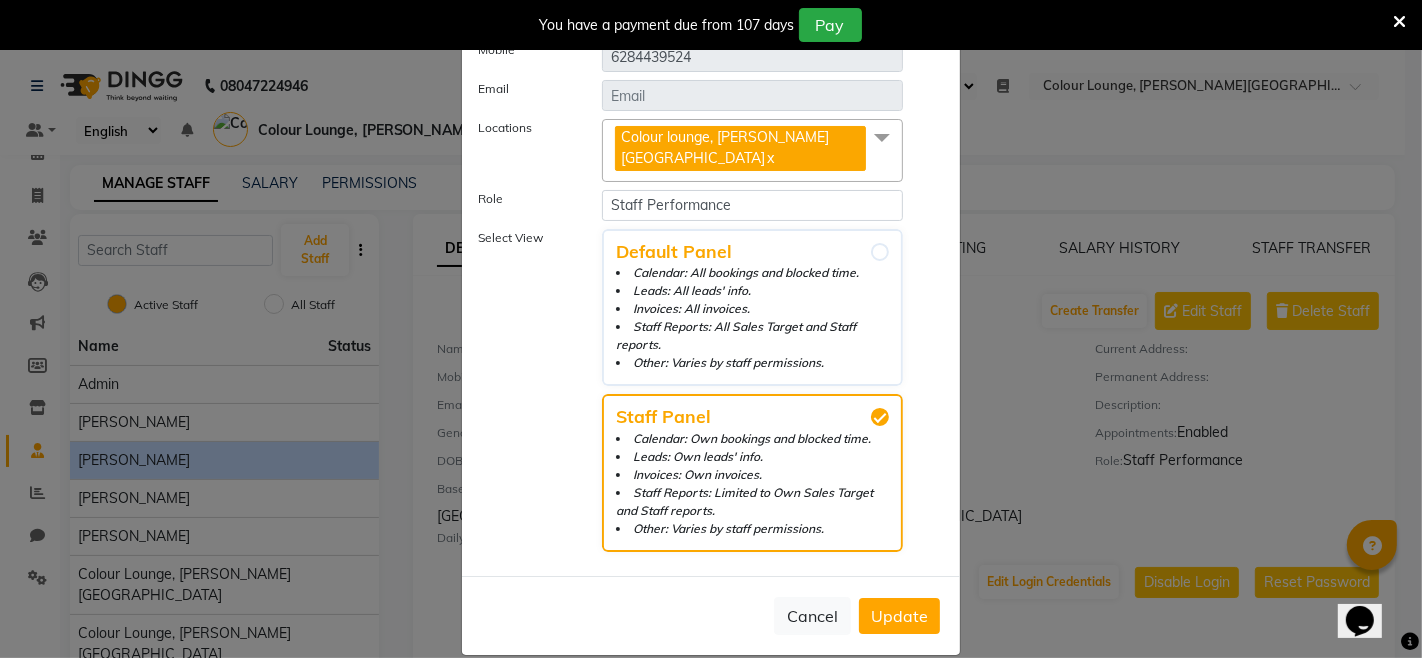 click on "Staff Panel Calendar: Own bookings and blocked time. Leads: Own leads' info. Invoices: Own invoices. Staff Reports: Limited to Own Sales Target and Staff reports. Other: Varies by staff permissions." at bounding box center [880, 417] 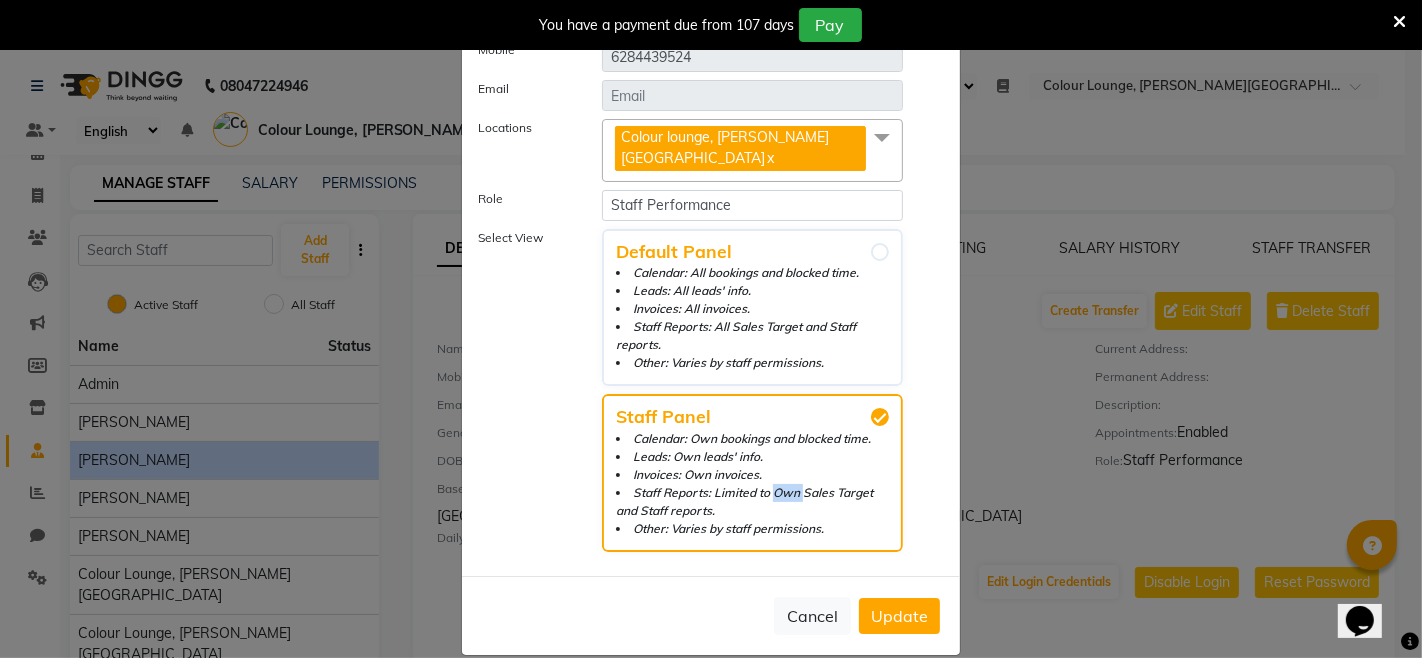 click on "Staff Reports: Limited to Own Sales Target and Staff reports." 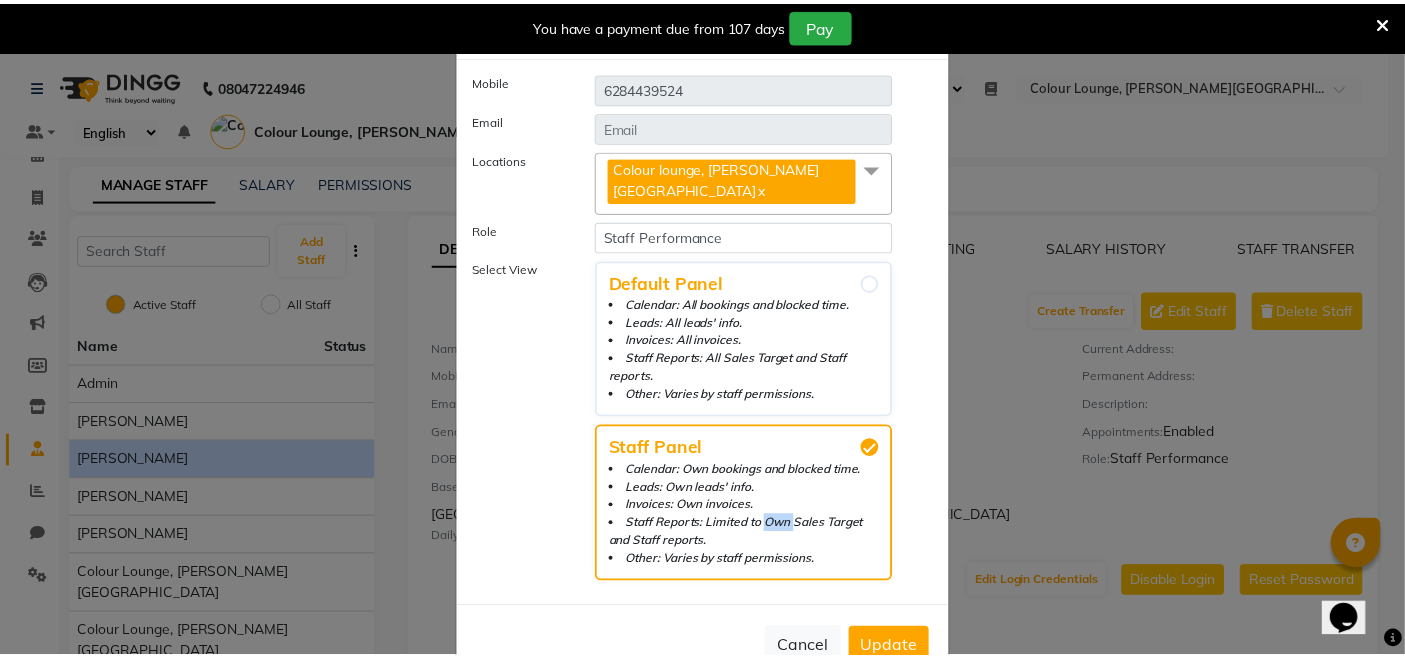 scroll, scrollTop: 73, scrollLeft: 0, axis: vertical 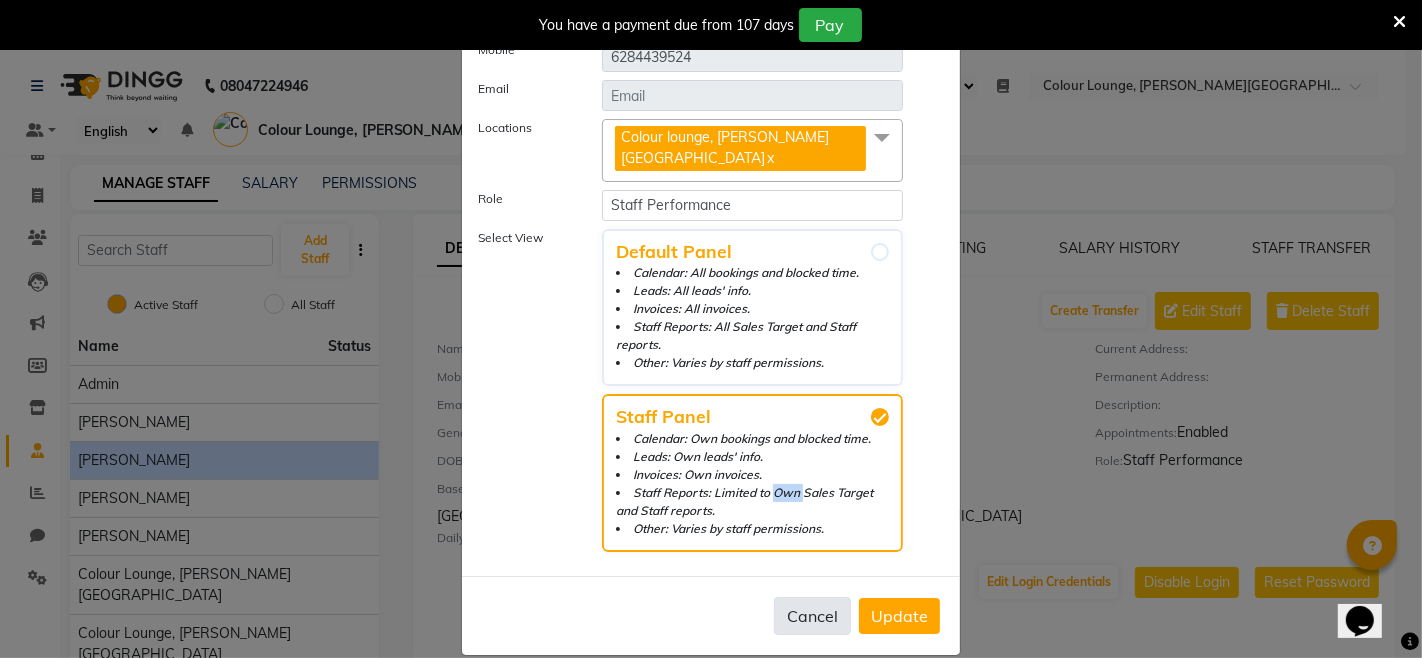 click on "Cancel" 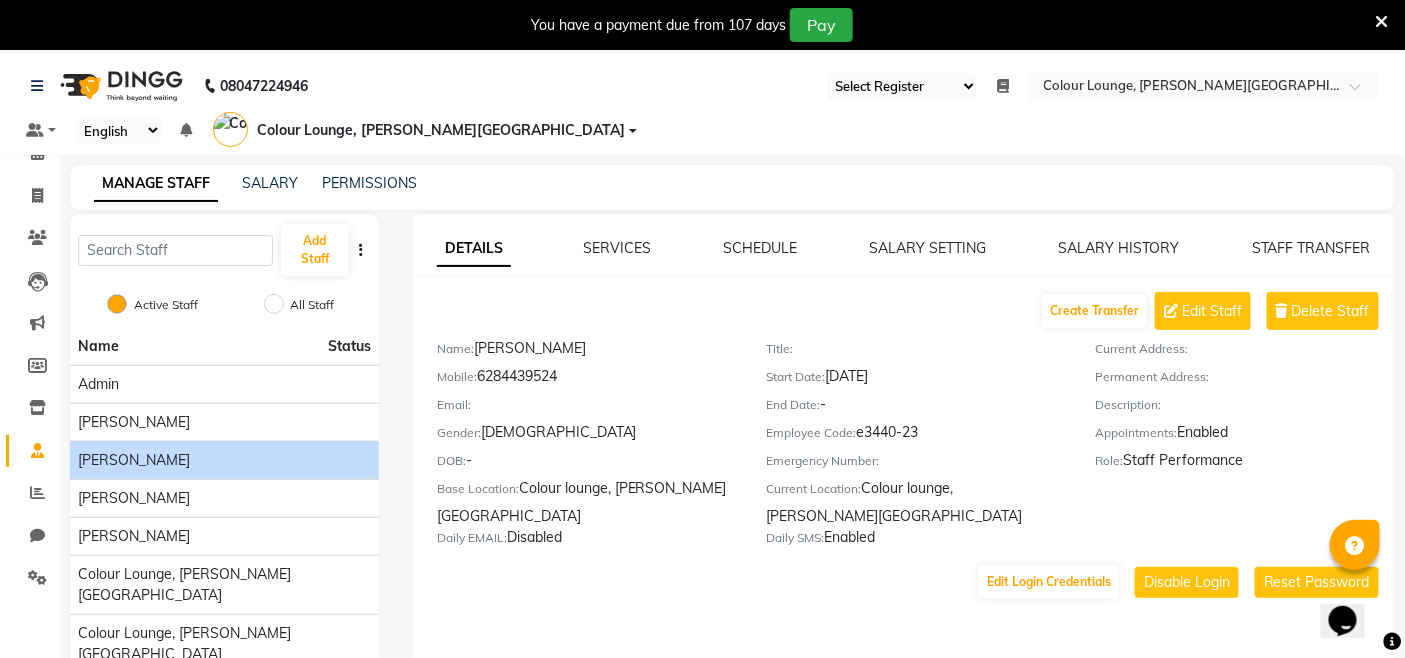 click on "[PERSON_NAME]" 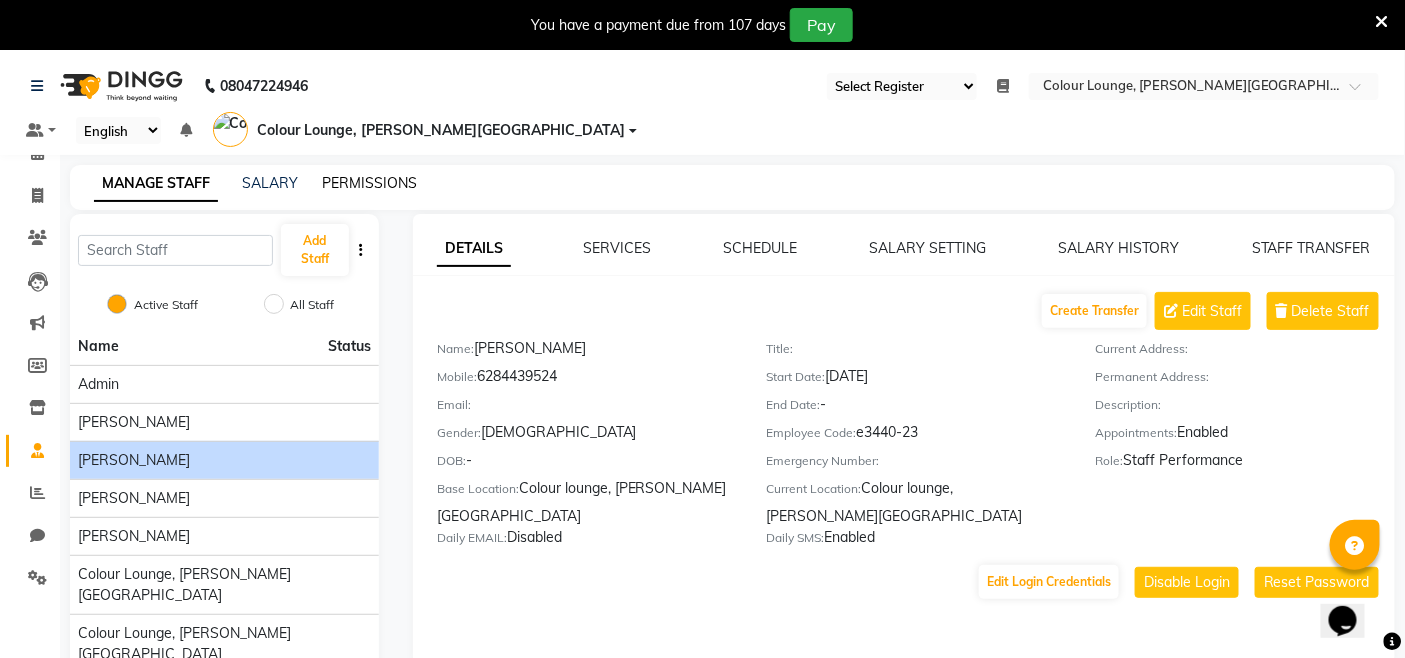 click on "PERMISSIONS" 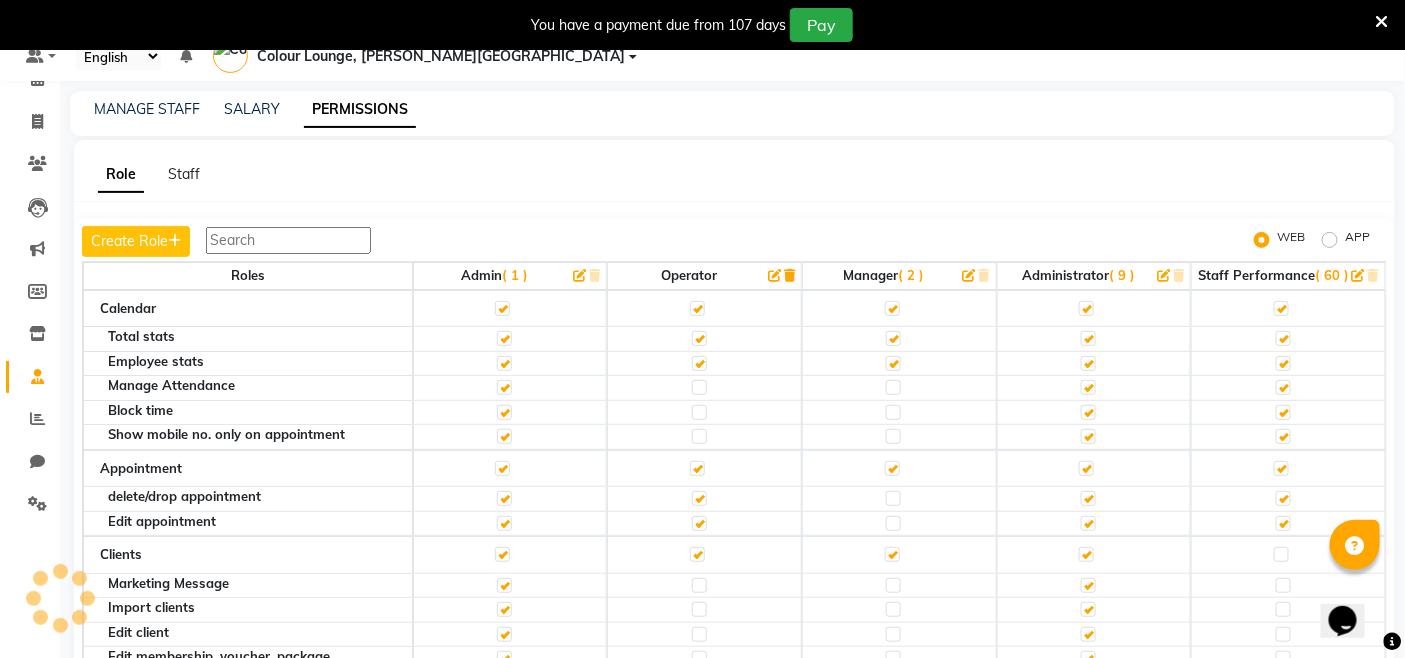 scroll, scrollTop: 111, scrollLeft: 0, axis: vertical 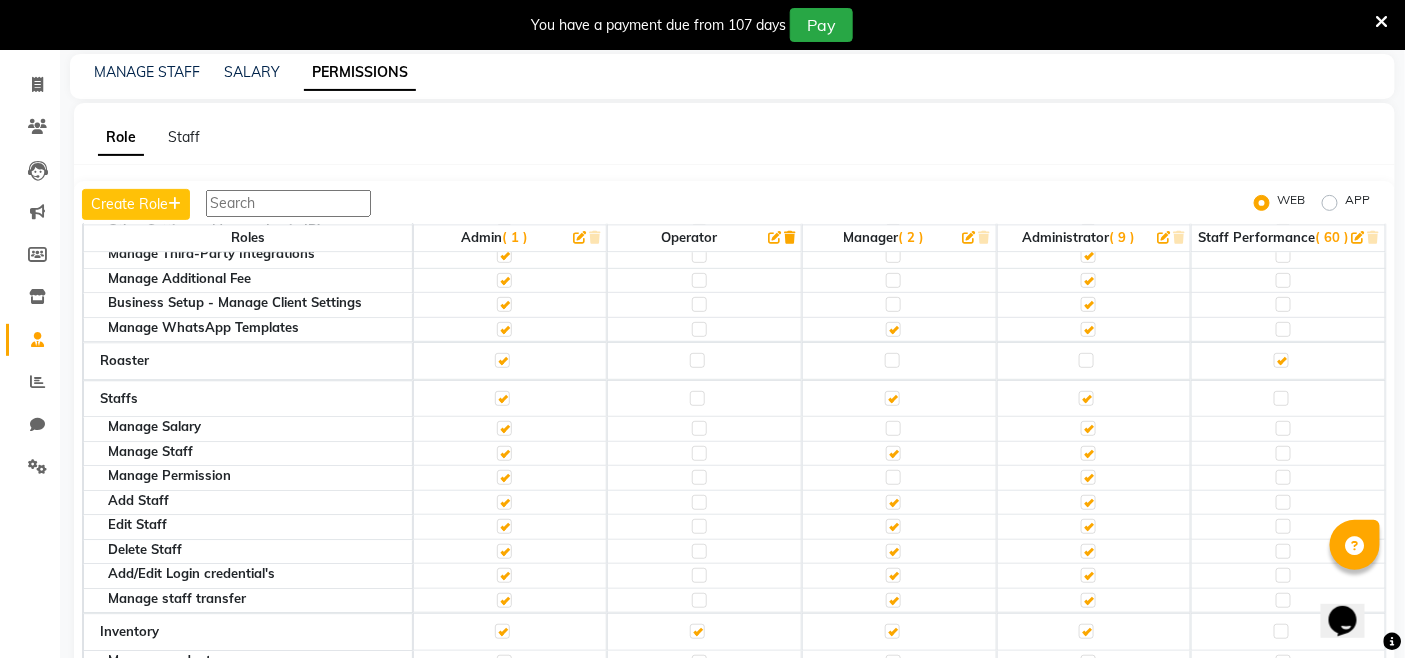 click 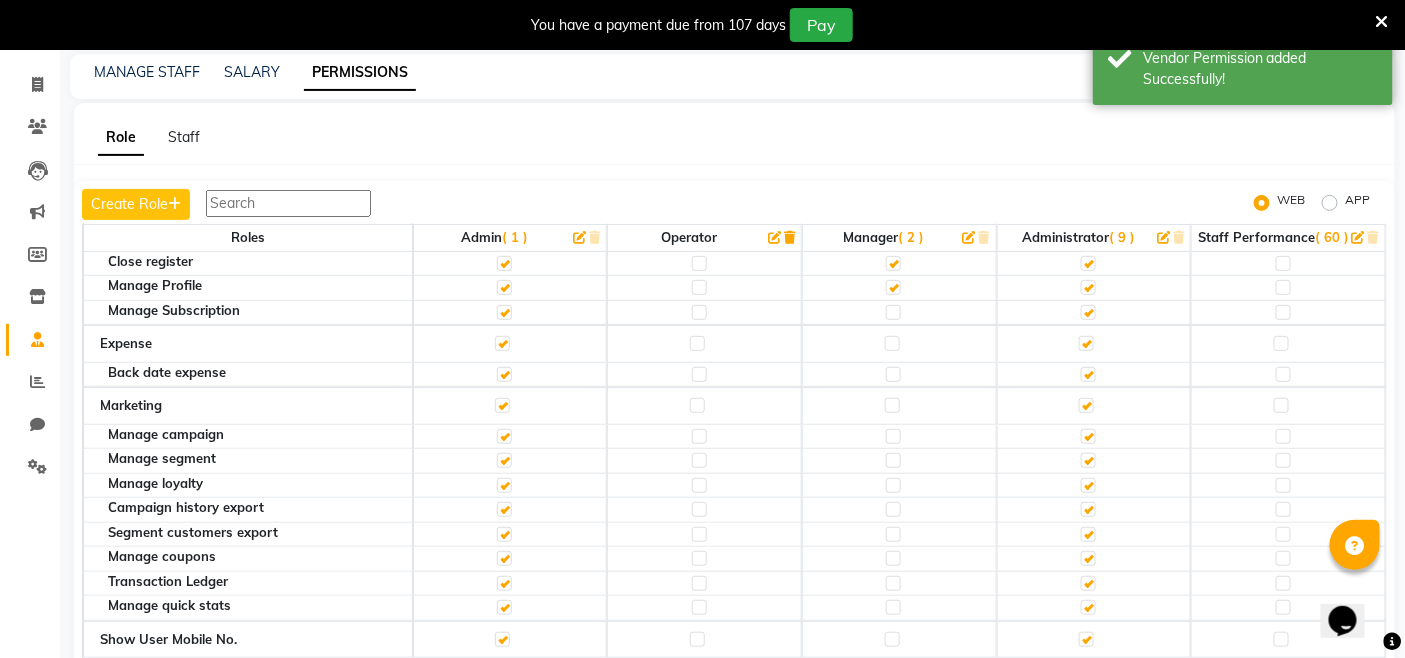 scroll, scrollTop: 2888, scrollLeft: 0, axis: vertical 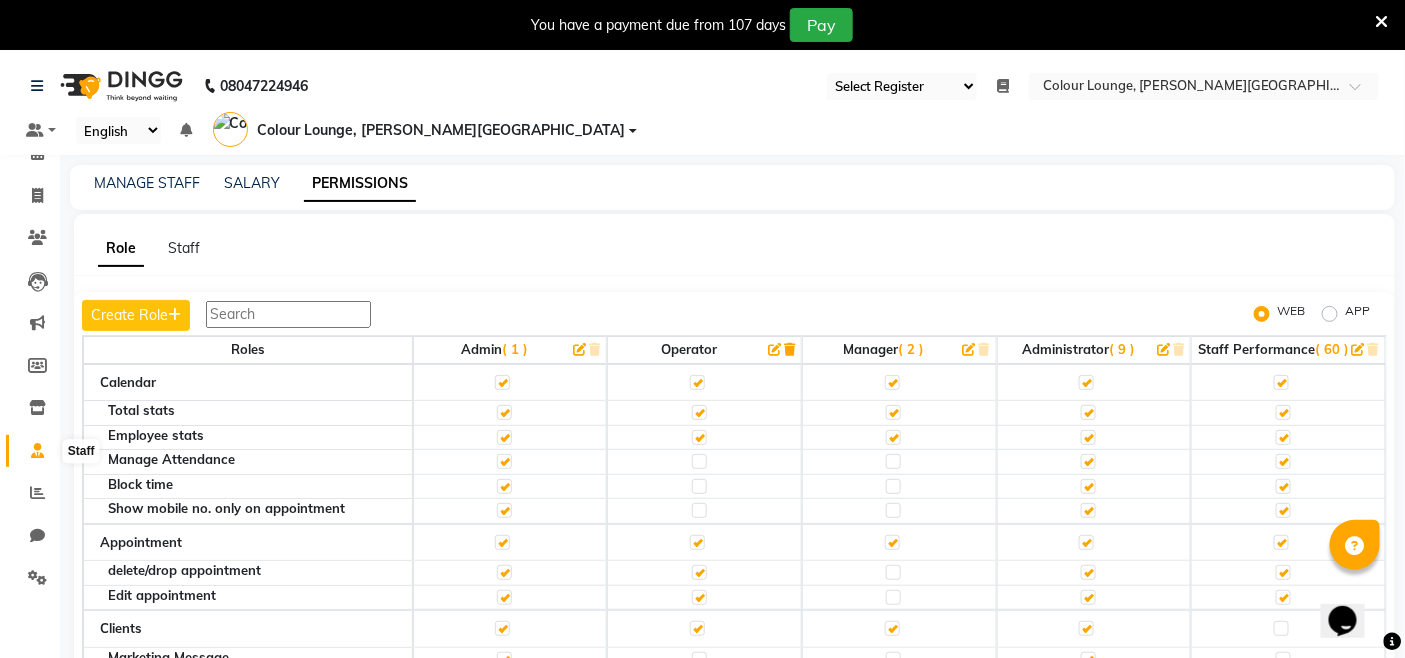 click 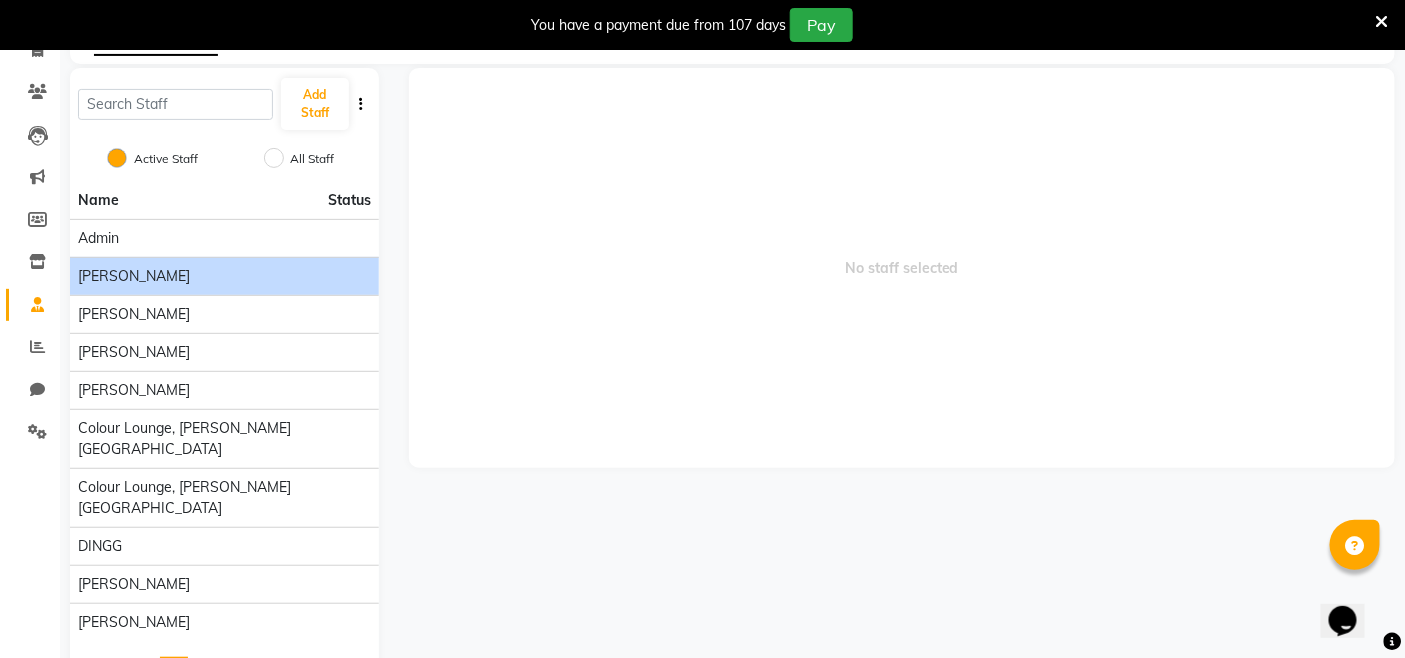 scroll, scrollTop: 147, scrollLeft: 0, axis: vertical 